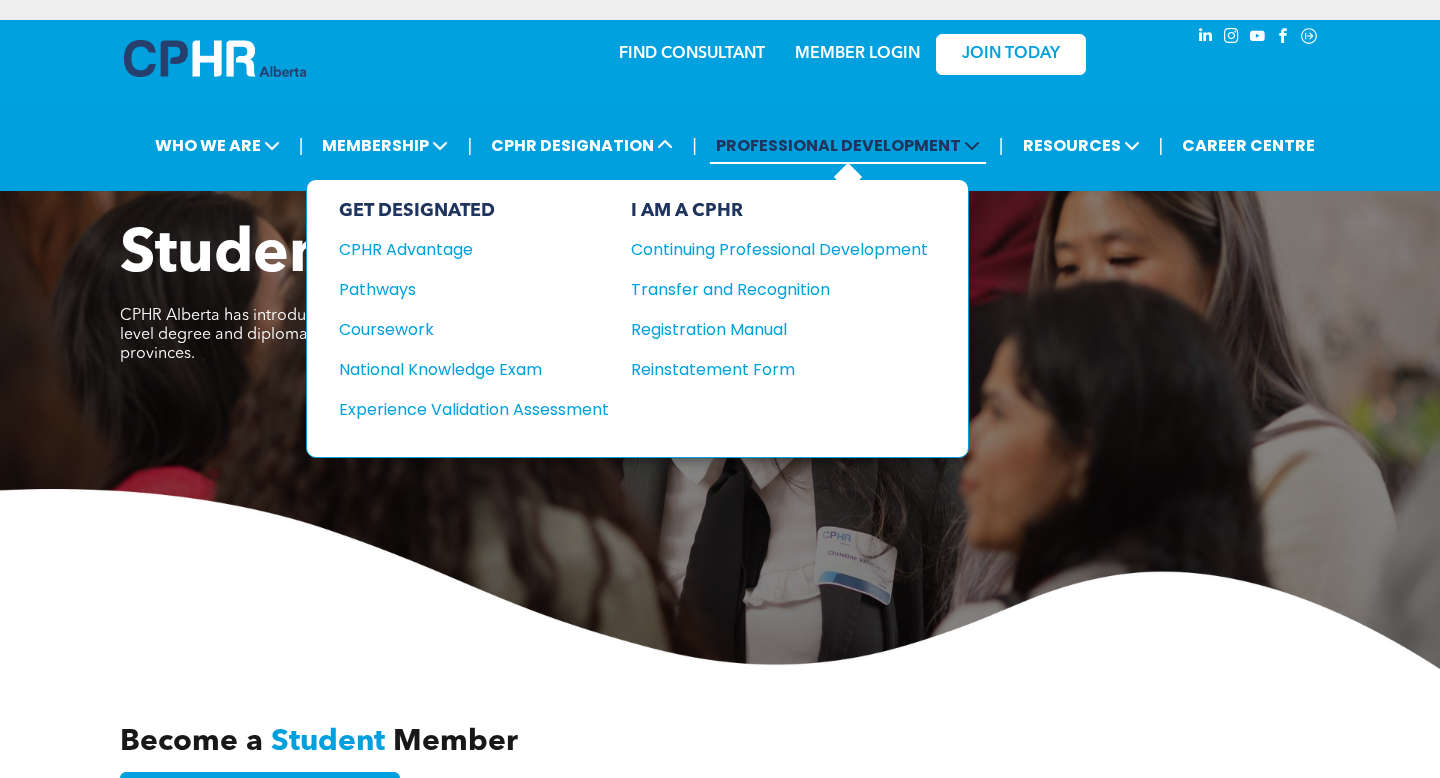 scroll, scrollTop: 0, scrollLeft: 0, axis: both 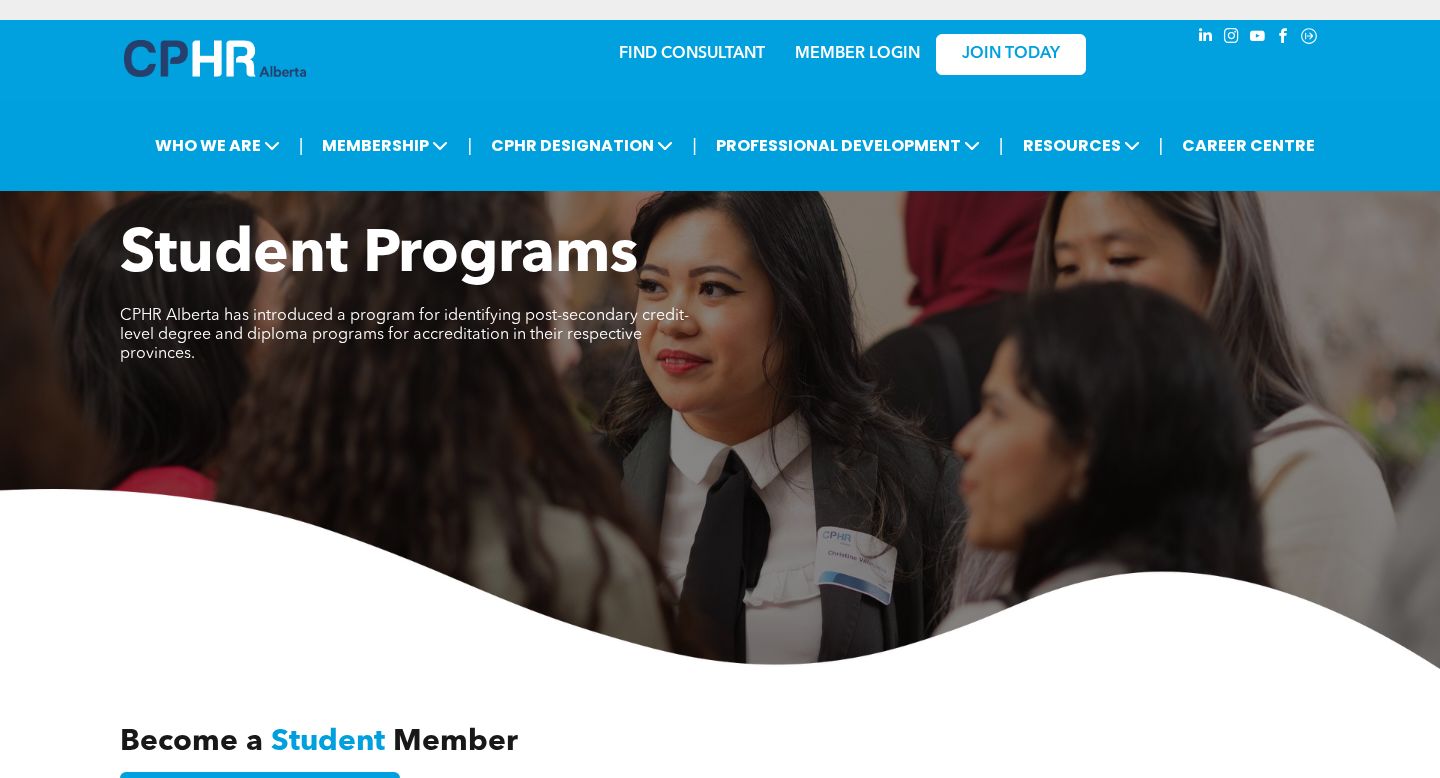 click on "MEMBER LOGIN" at bounding box center [857, 54] 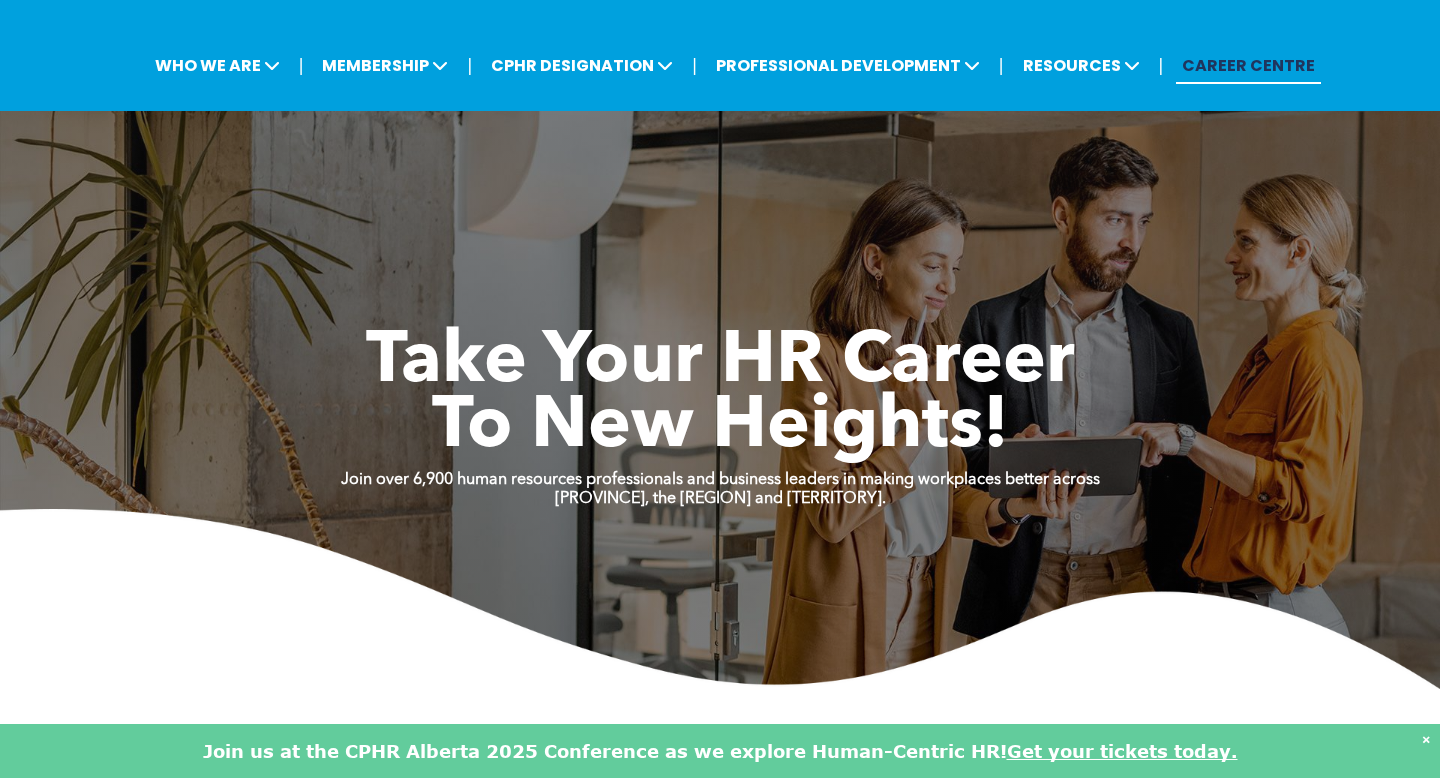 scroll, scrollTop: 117, scrollLeft: 0, axis: vertical 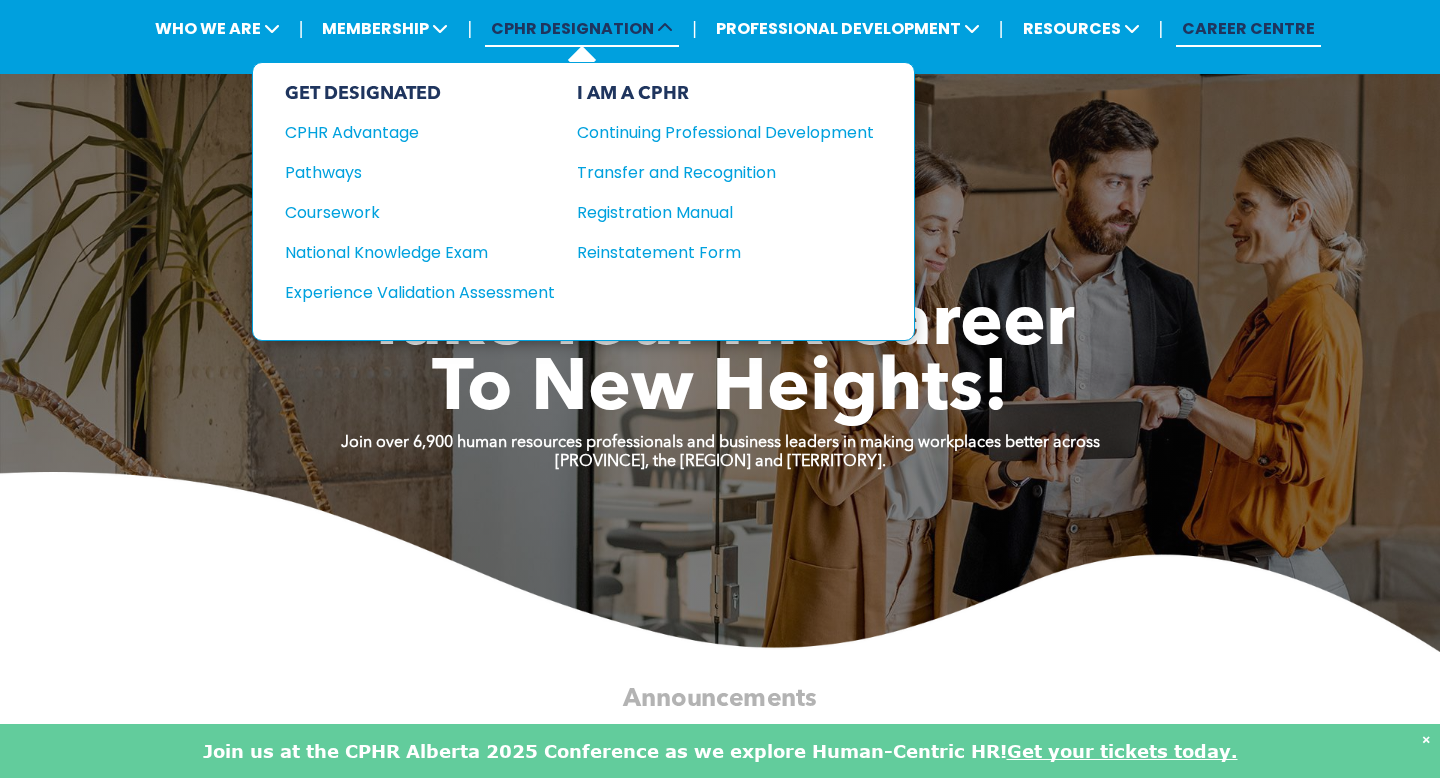 click on "CPHR DESIGNATION" at bounding box center (582, 28) 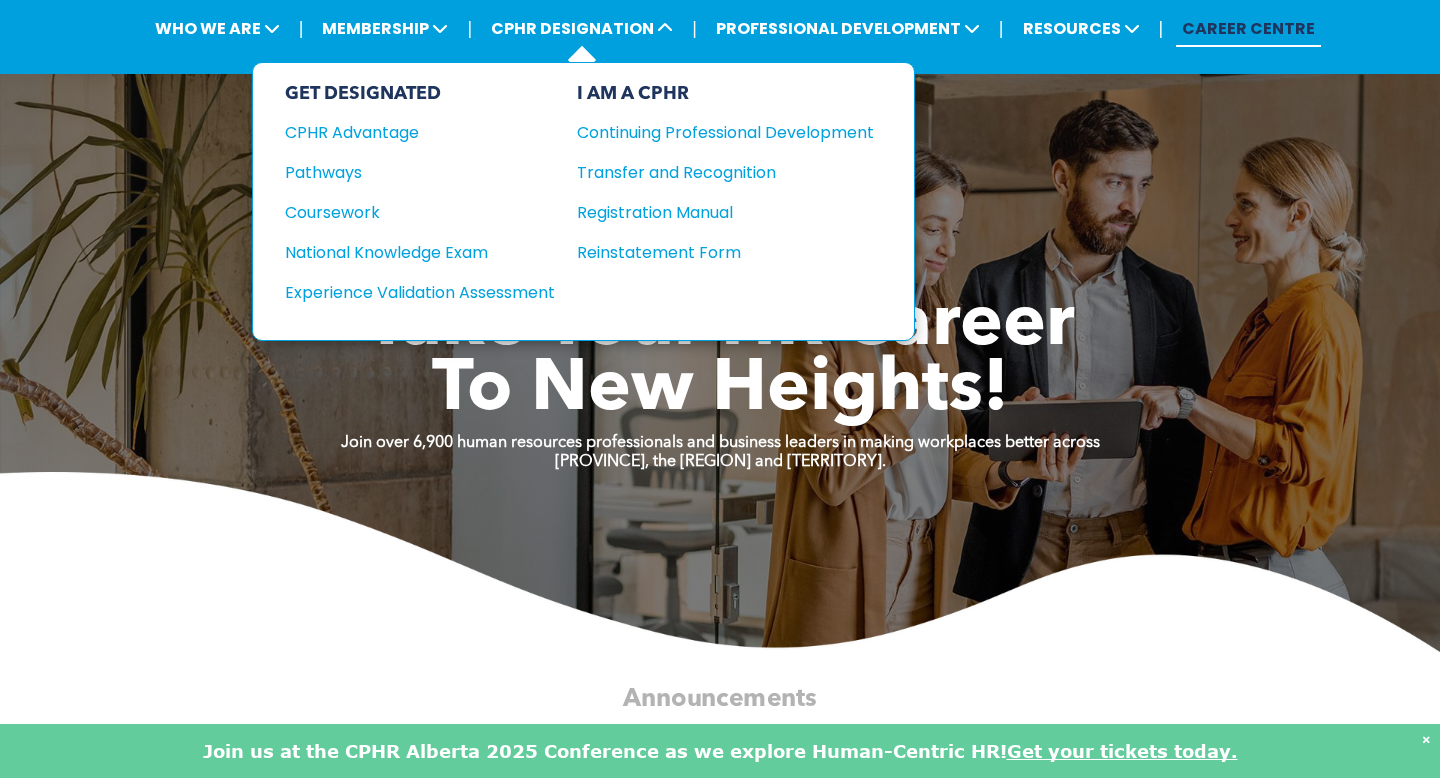 click on "GET DESIGNATED
CPHR Advantage
Pathways
Coursework
National Knowledge Exam" at bounding box center [420, 201] 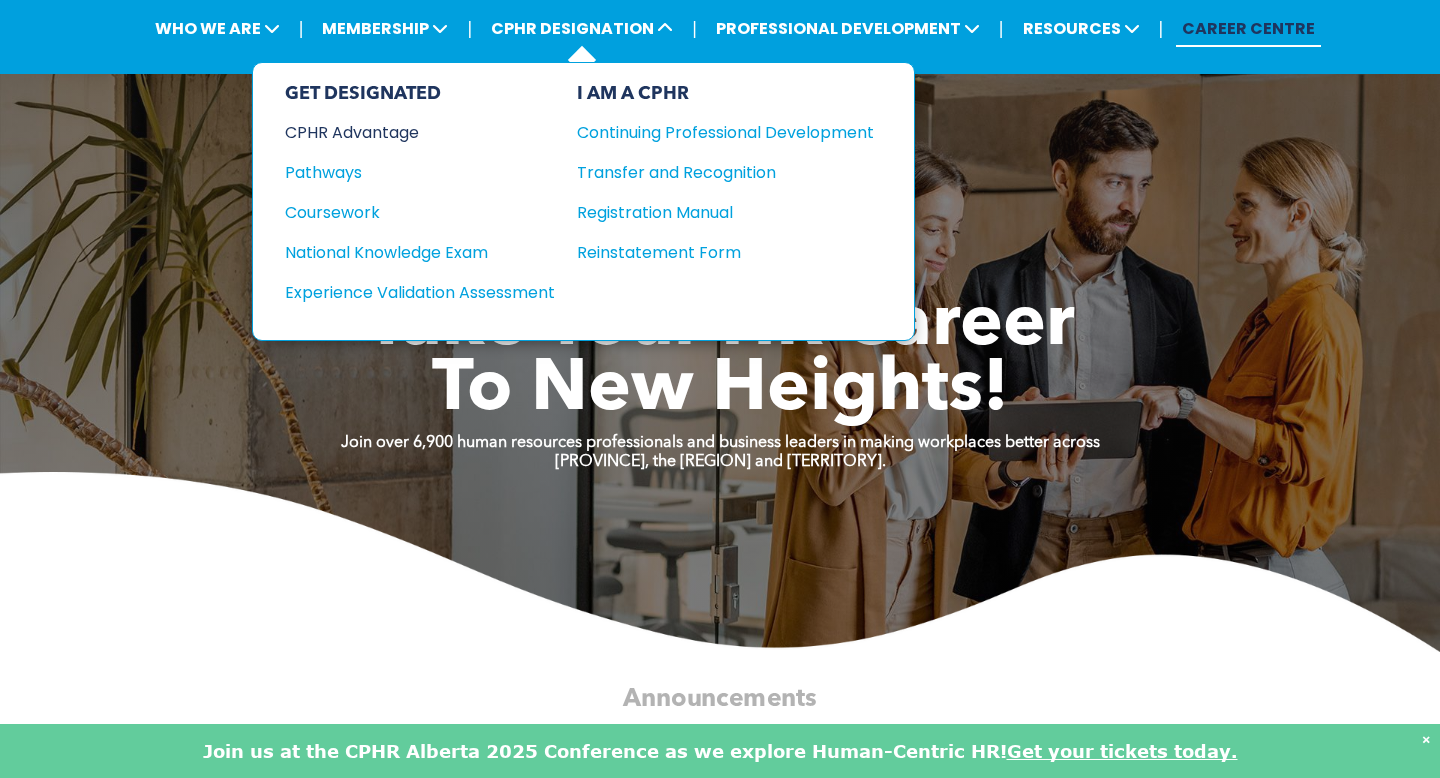 click on "CPHR Advantage" at bounding box center (406, 132) 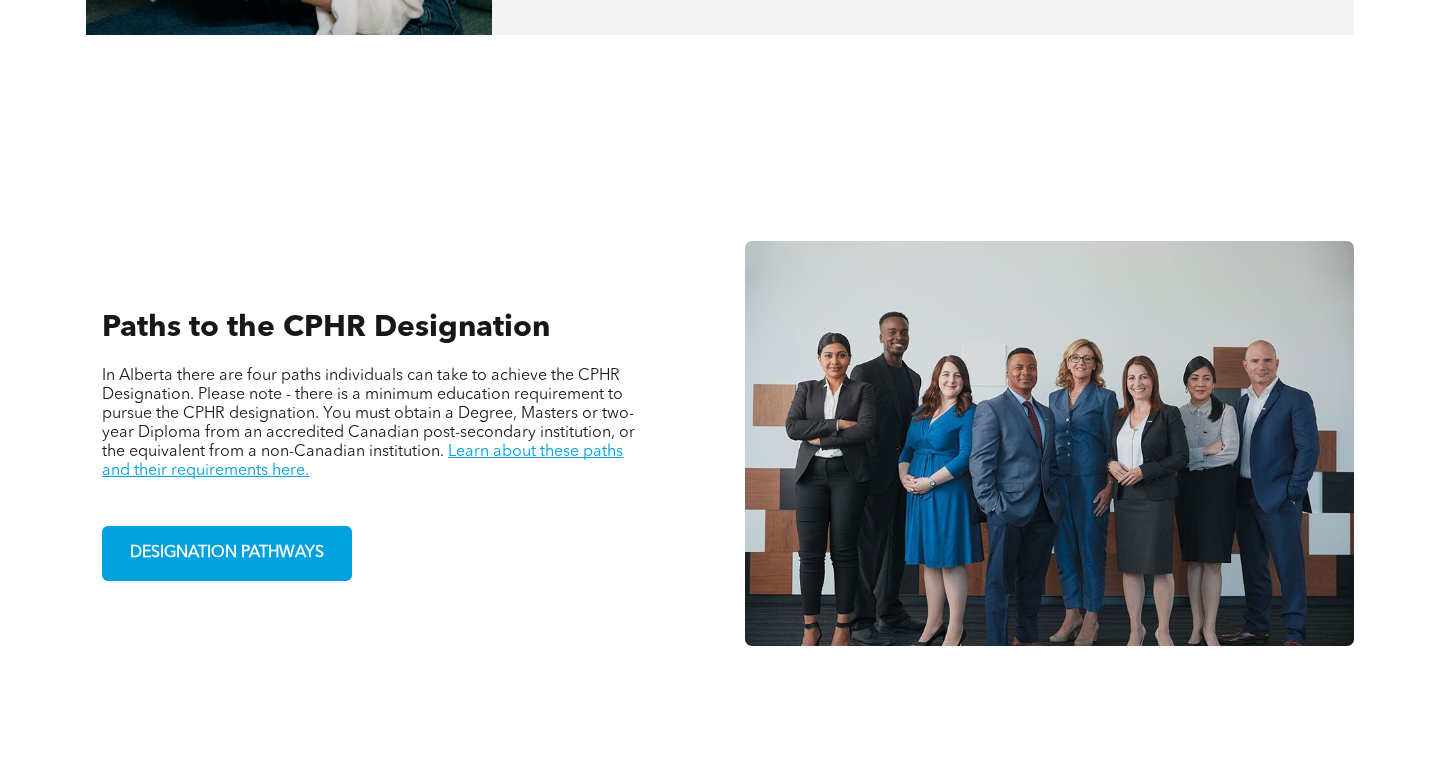 scroll, scrollTop: 1265, scrollLeft: 0, axis: vertical 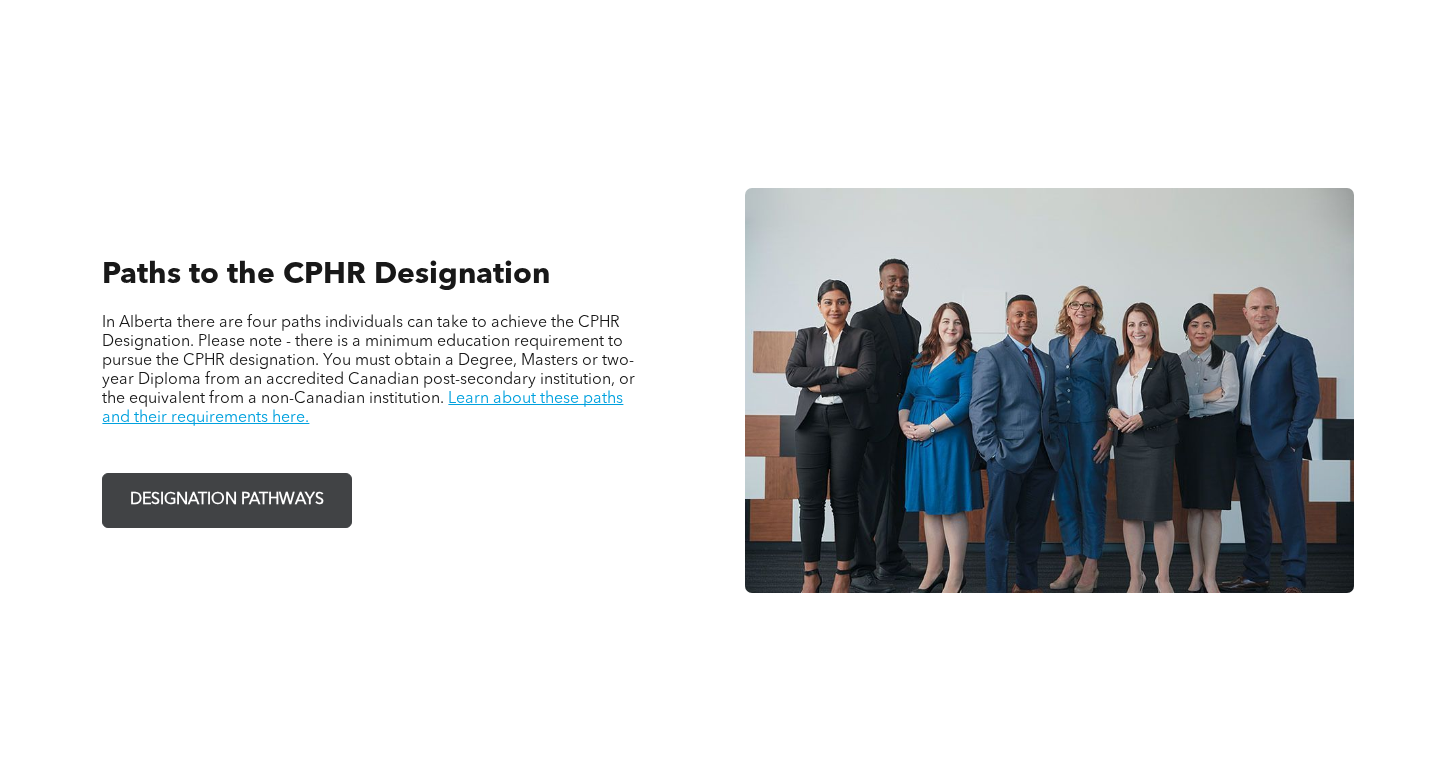 click on "DESIGNATION PATHWAYS" at bounding box center [227, 500] 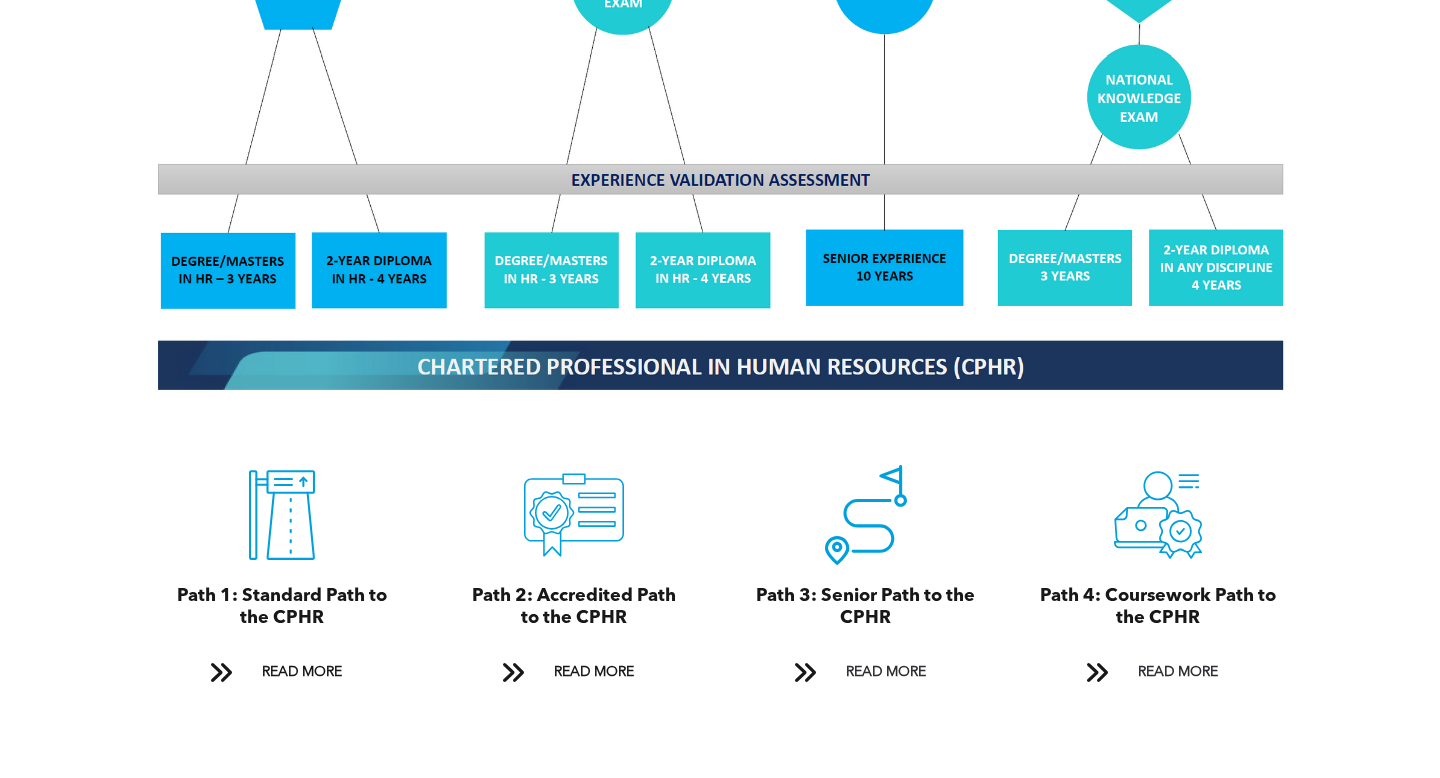 scroll, scrollTop: 1984, scrollLeft: 0, axis: vertical 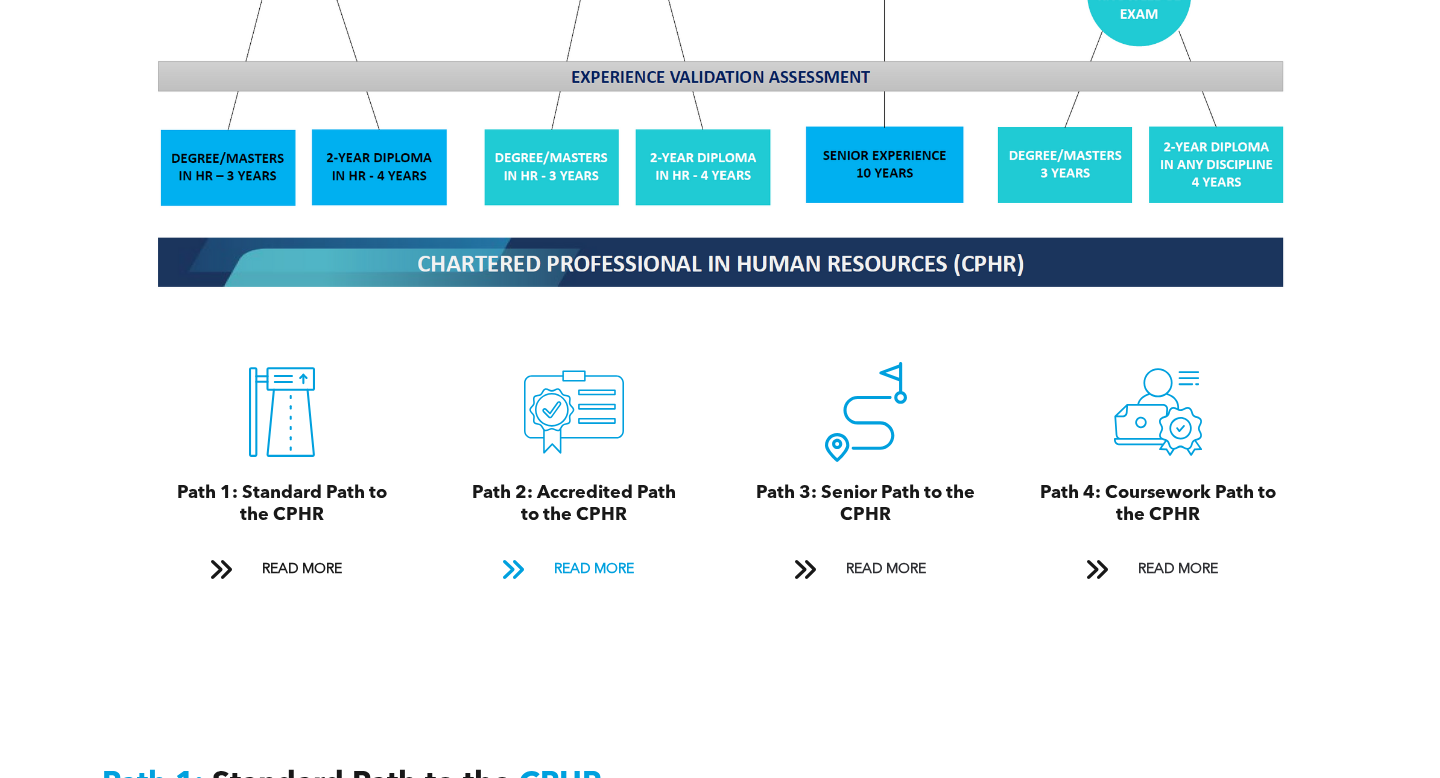 click on "READ MORE" at bounding box center [594, 569] 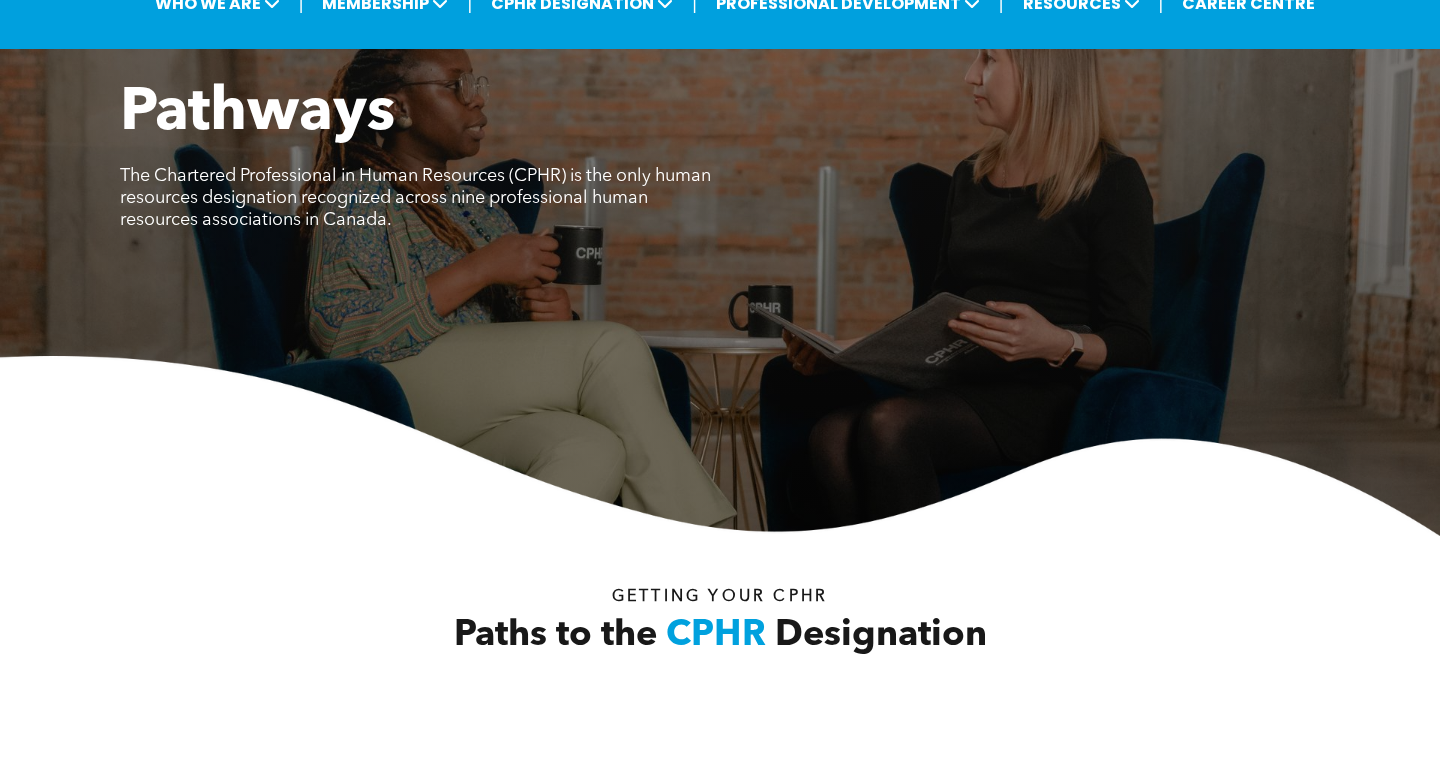 scroll, scrollTop: 0, scrollLeft: 0, axis: both 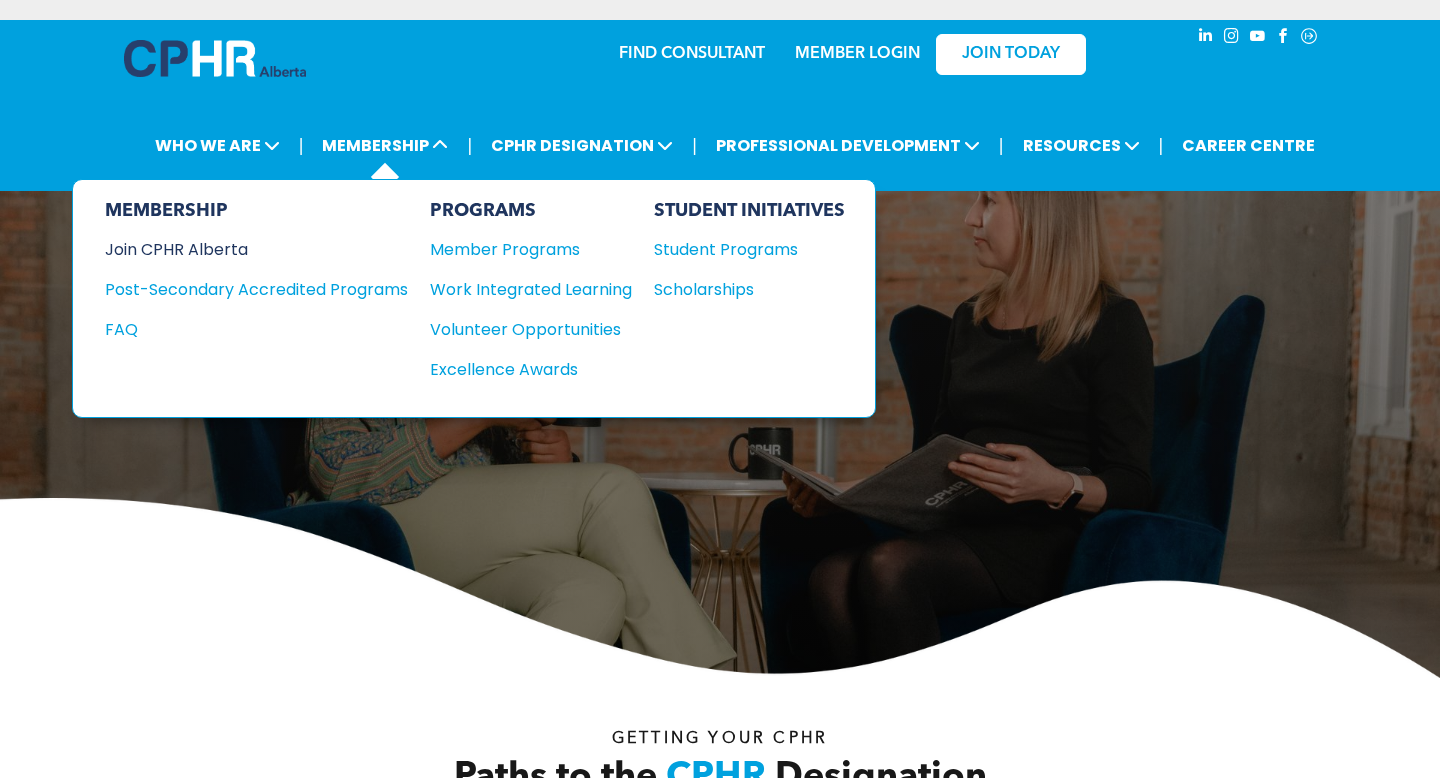 click on "Join CPHR Alberta" at bounding box center [241, 249] 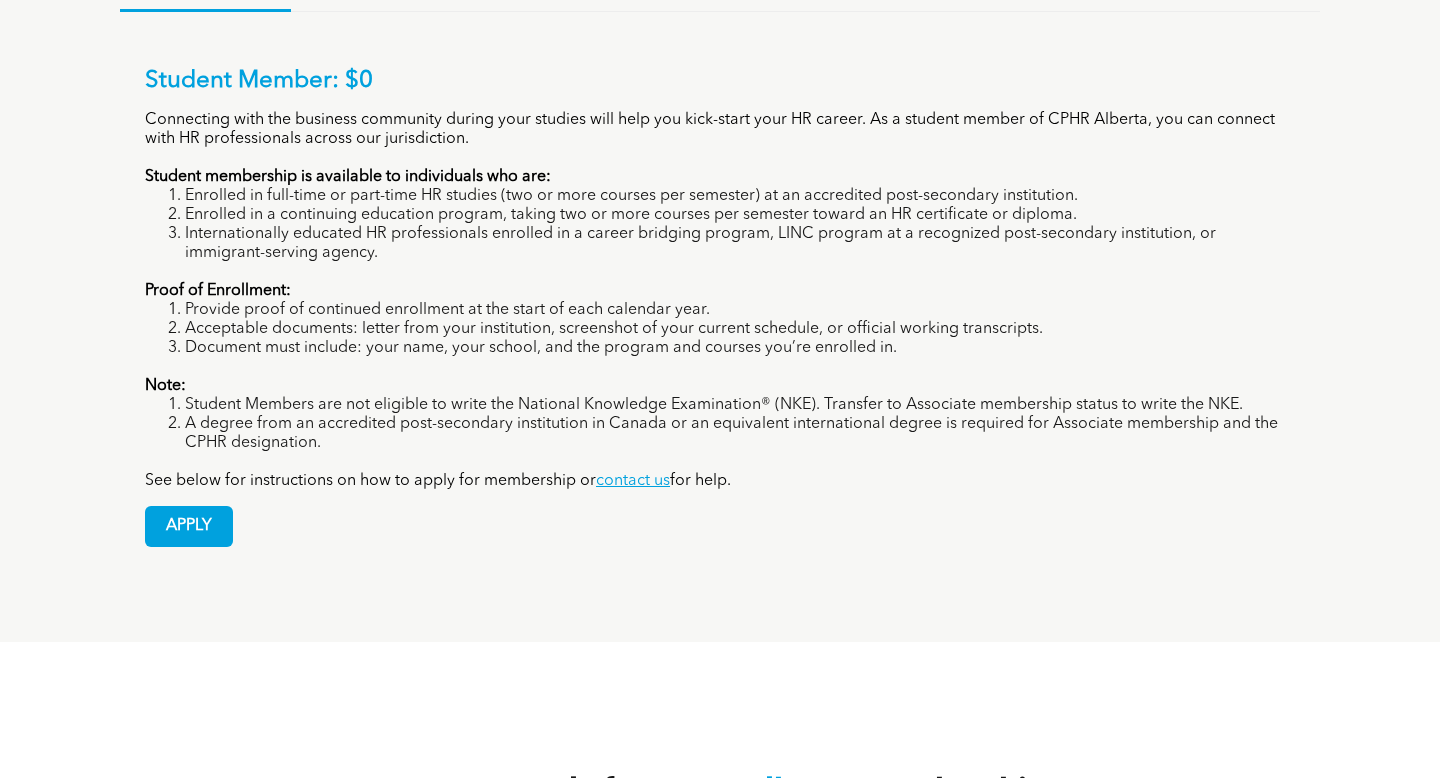 scroll, scrollTop: 1288, scrollLeft: 0, axis: vertical 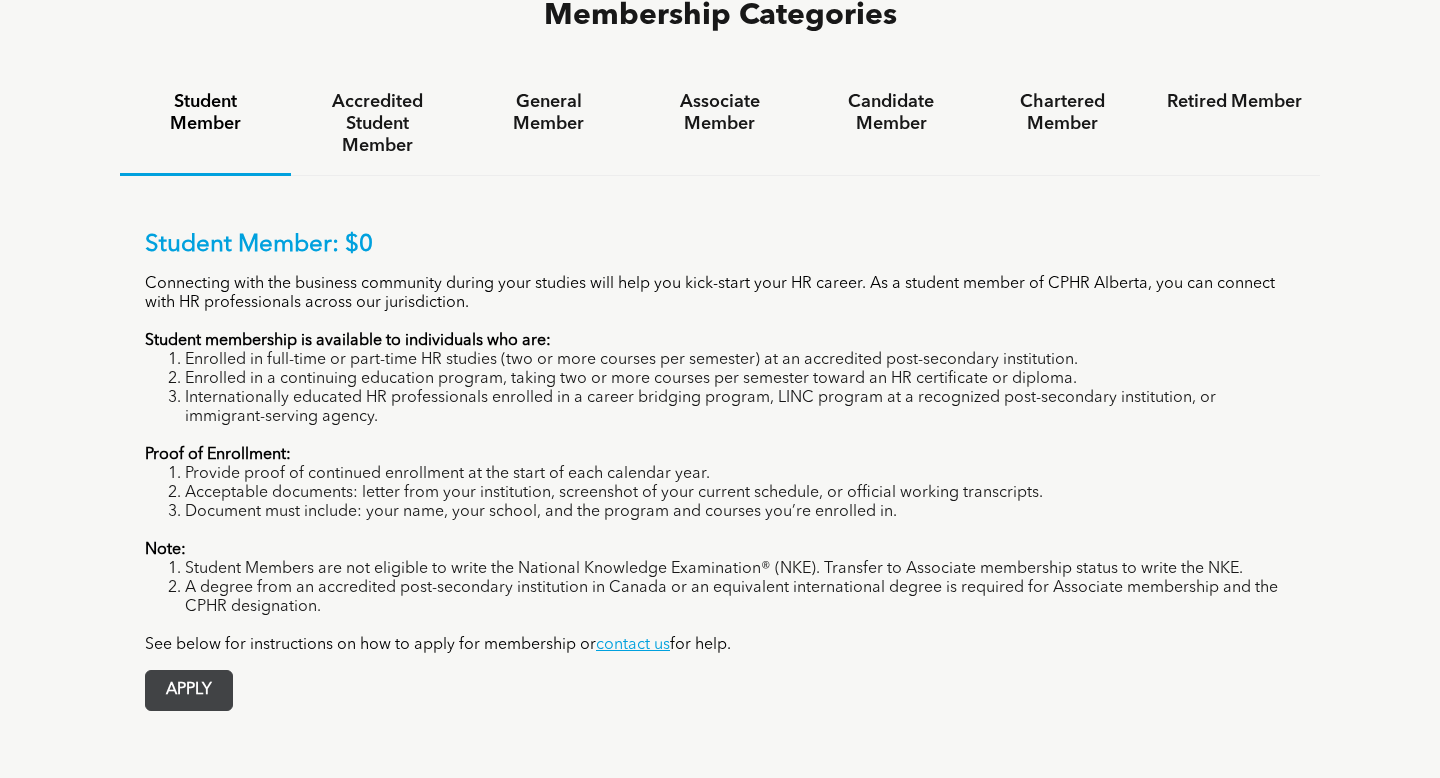 click on "APPLY" at bounding box center [189, 690] 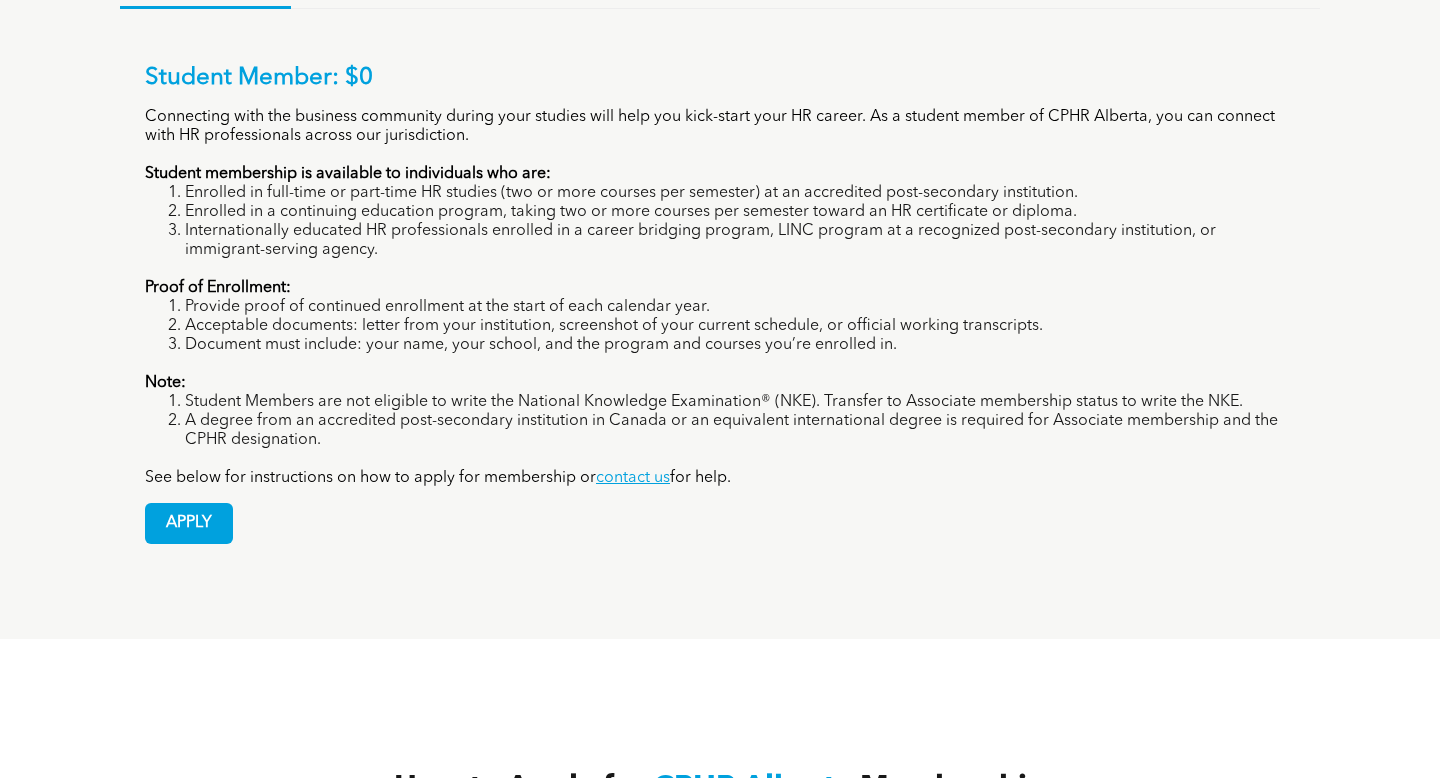 scroll, scrollTop: 1464, scrollLeft: 0, axis: vertical 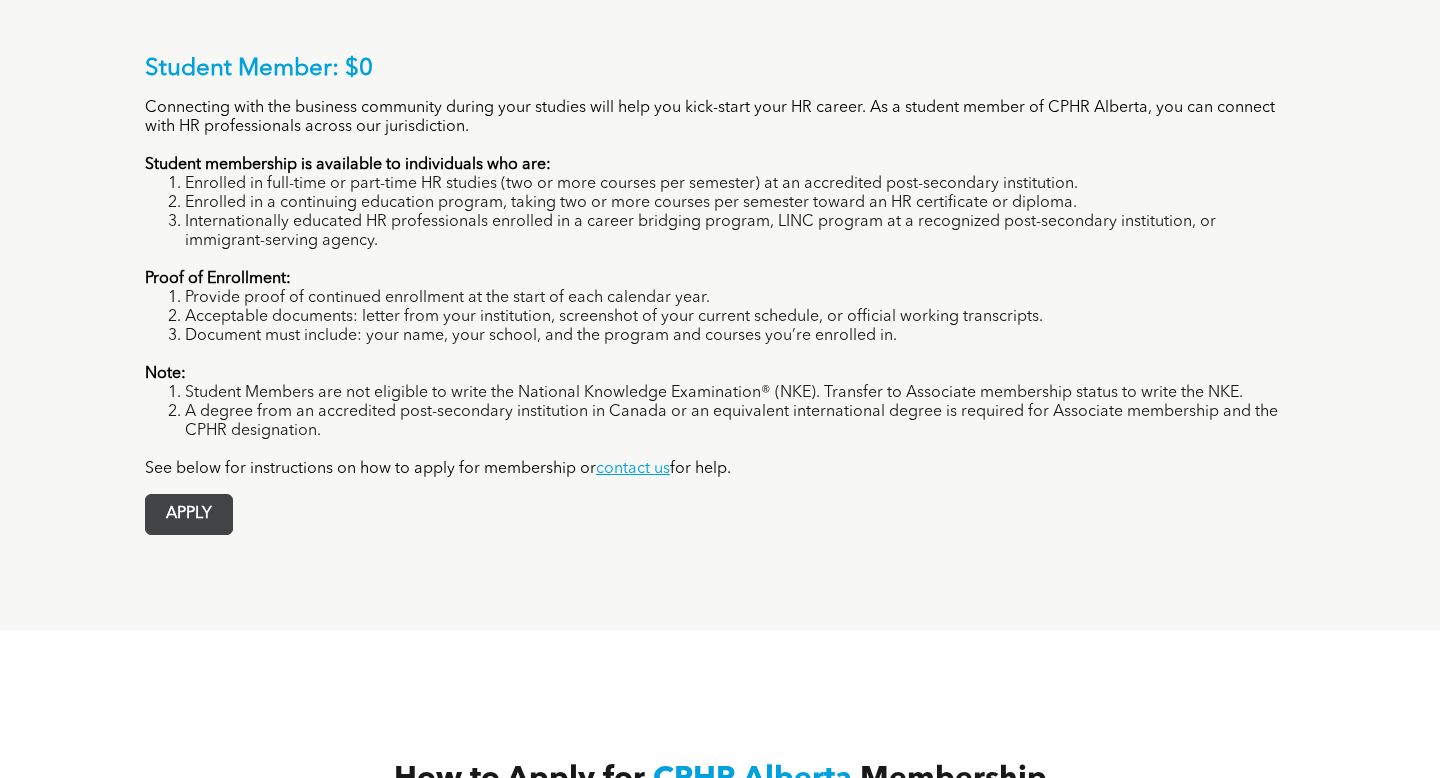 click on "APPLY" at bounding box center (189, 514) 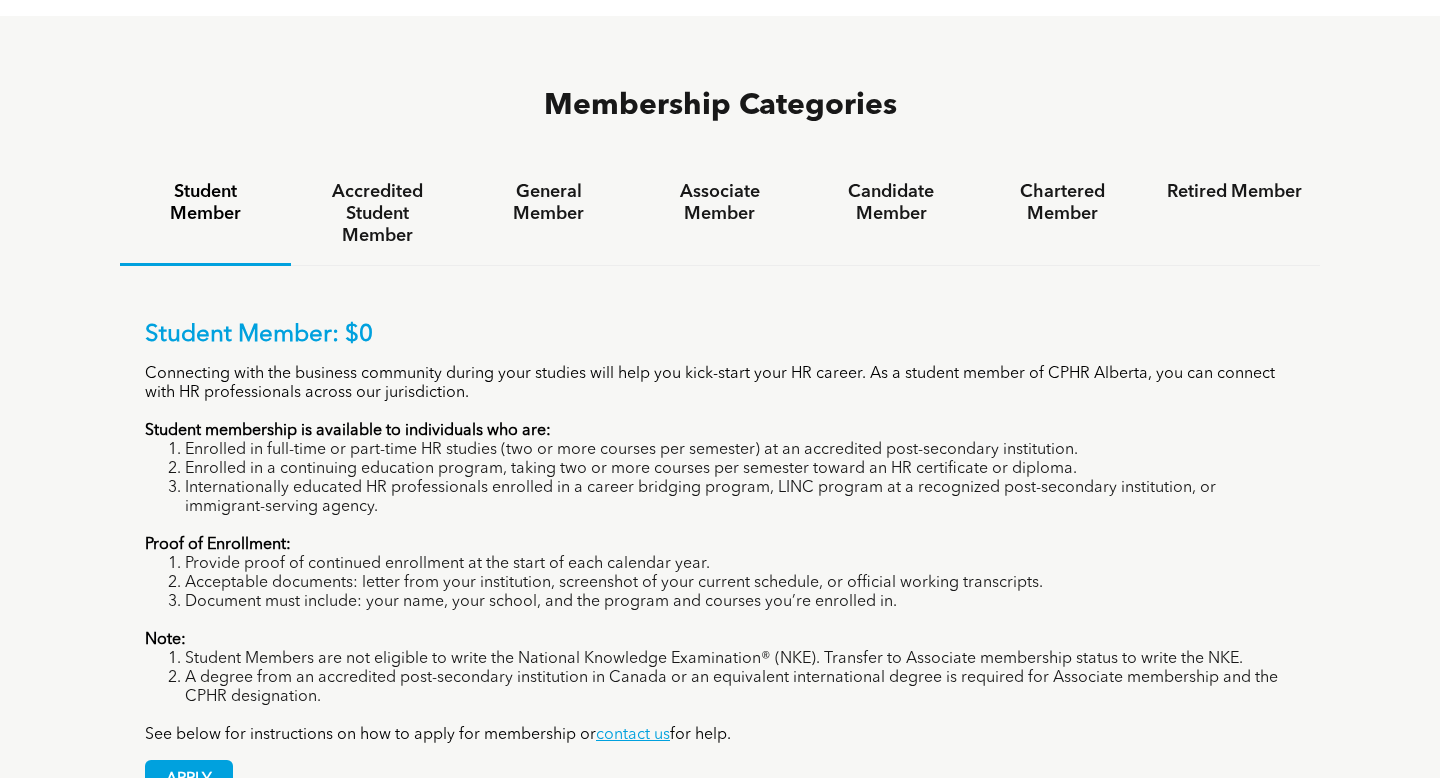scroll, scrollTop: 1194, scrollLeft: 0, axis: vertical 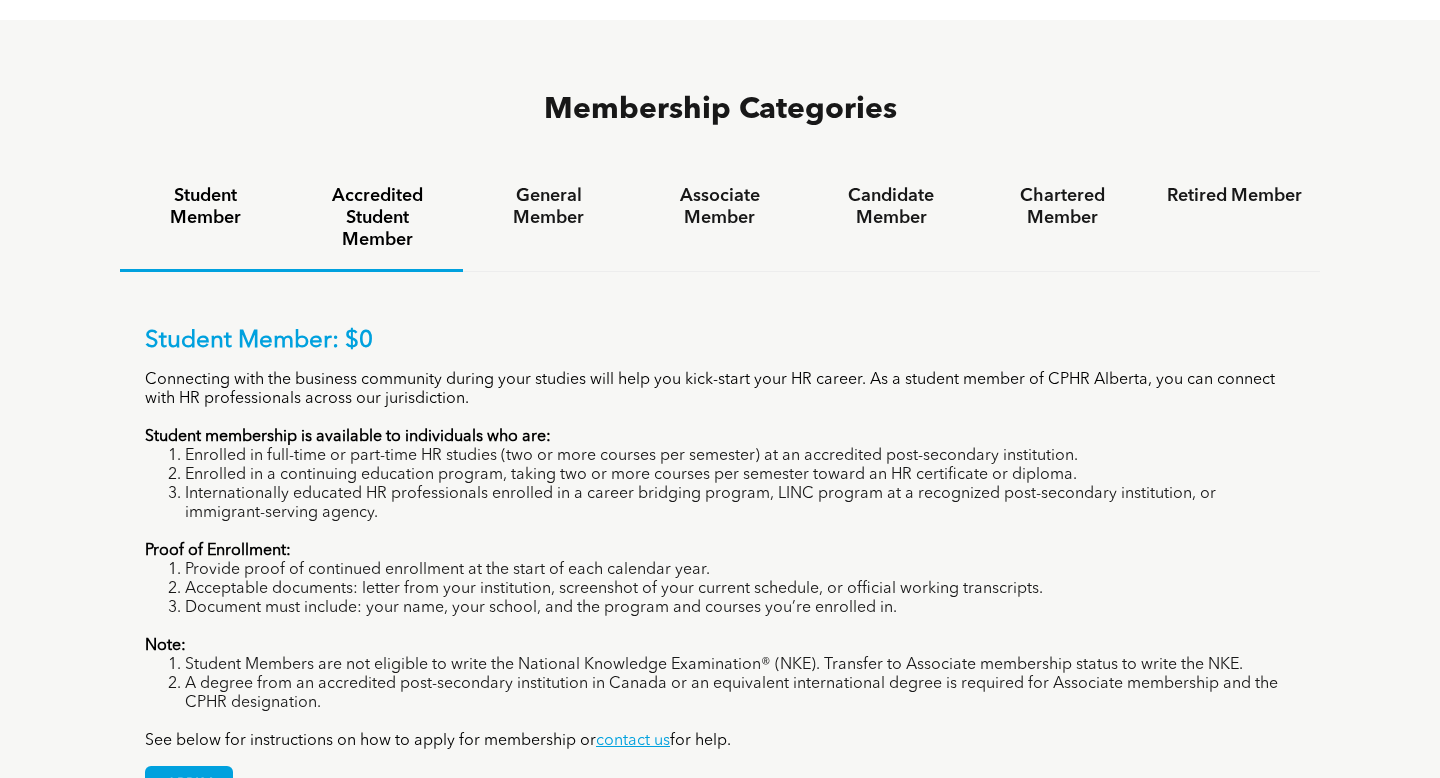 click on "Accredited Student Member" at bounding box center (376, 218) 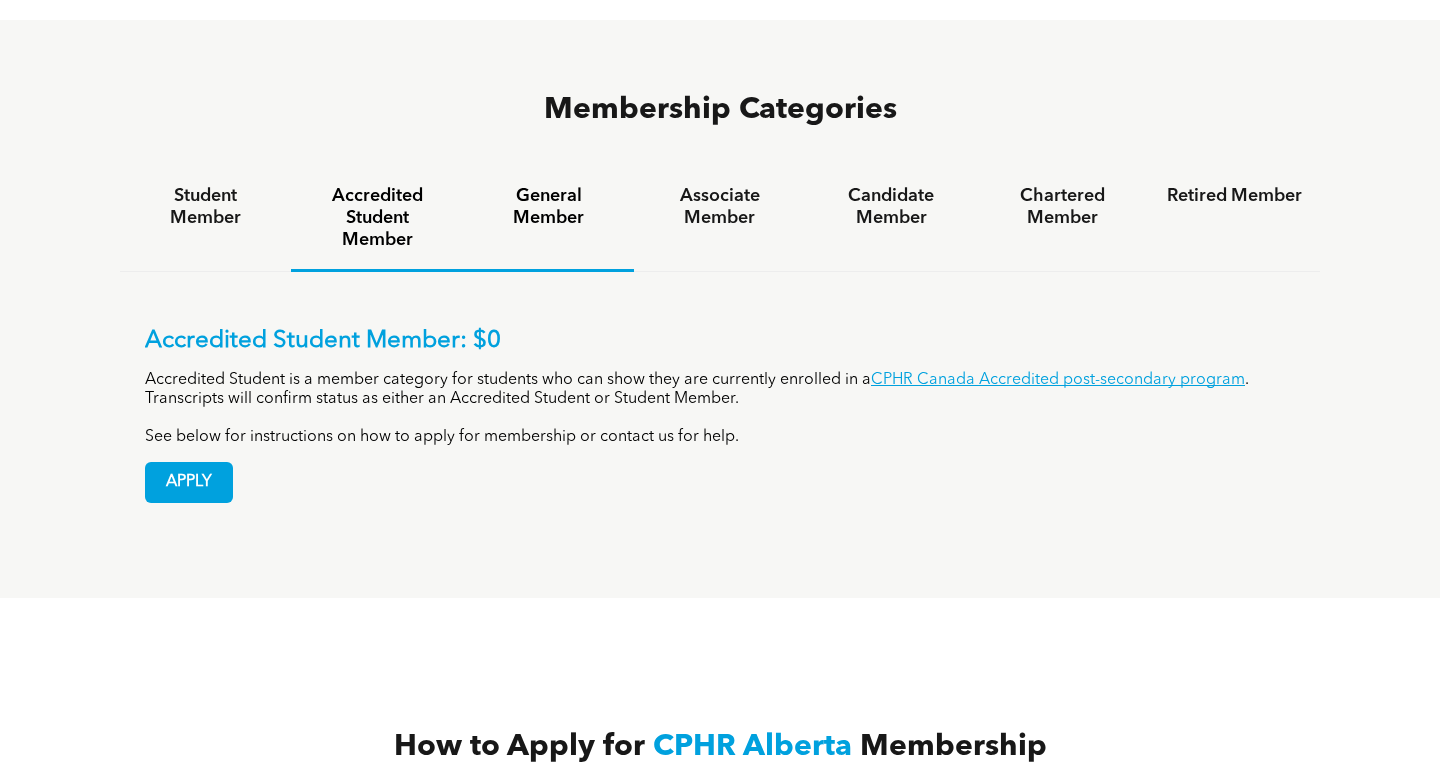 click on "General Member" at bounding box center (548, 207) 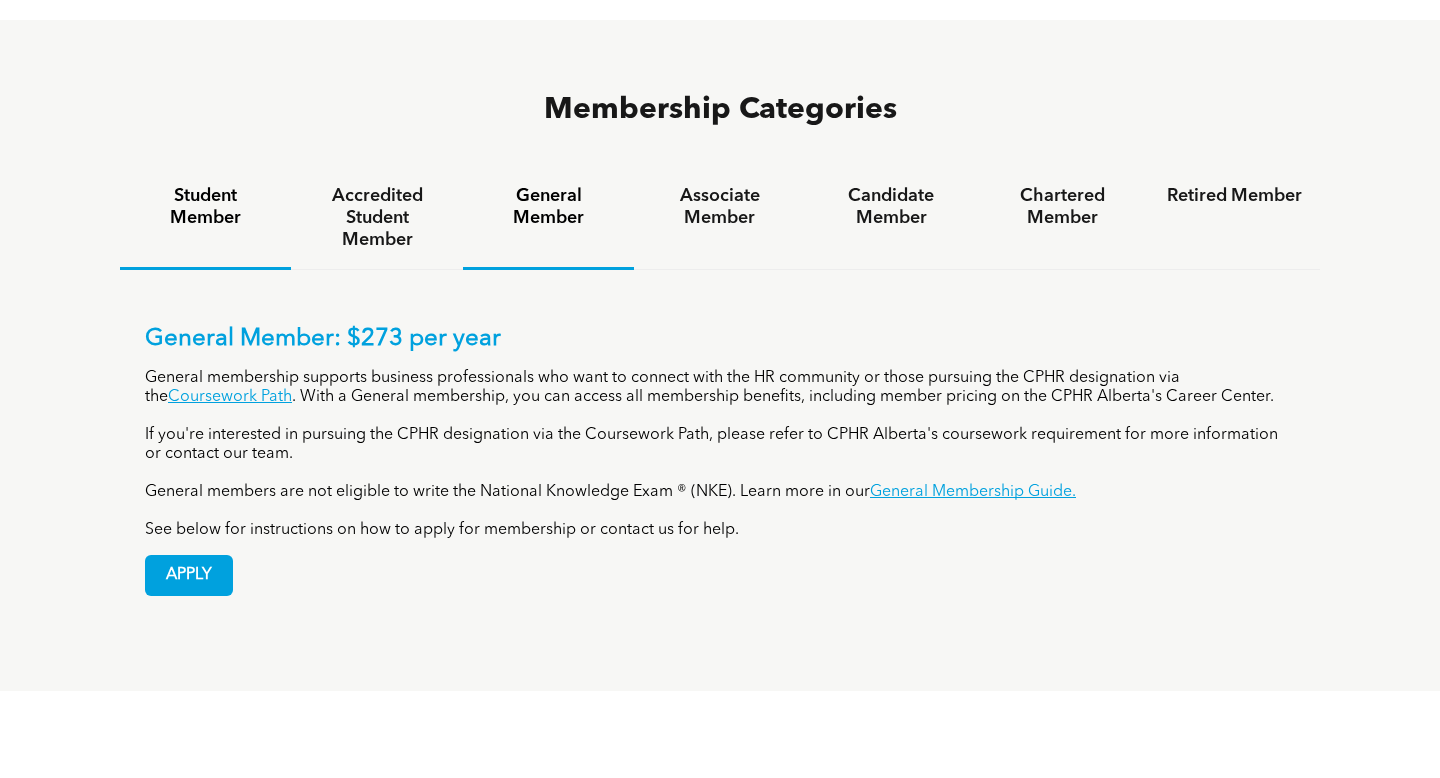 click on "Student Member" at bounding box center [205, 207] 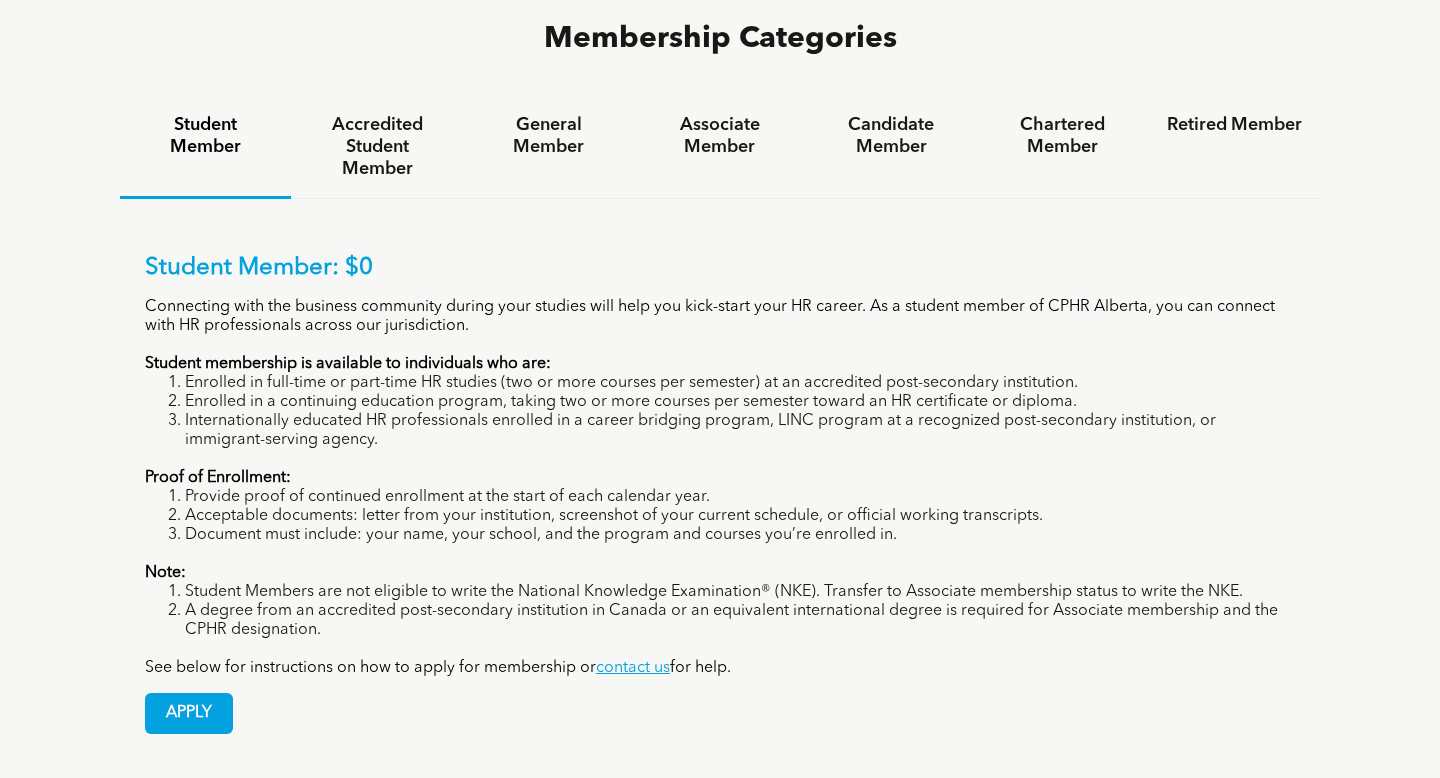 scroll, scrollTop: 1272, scrollLeft: 0, axis: vertical 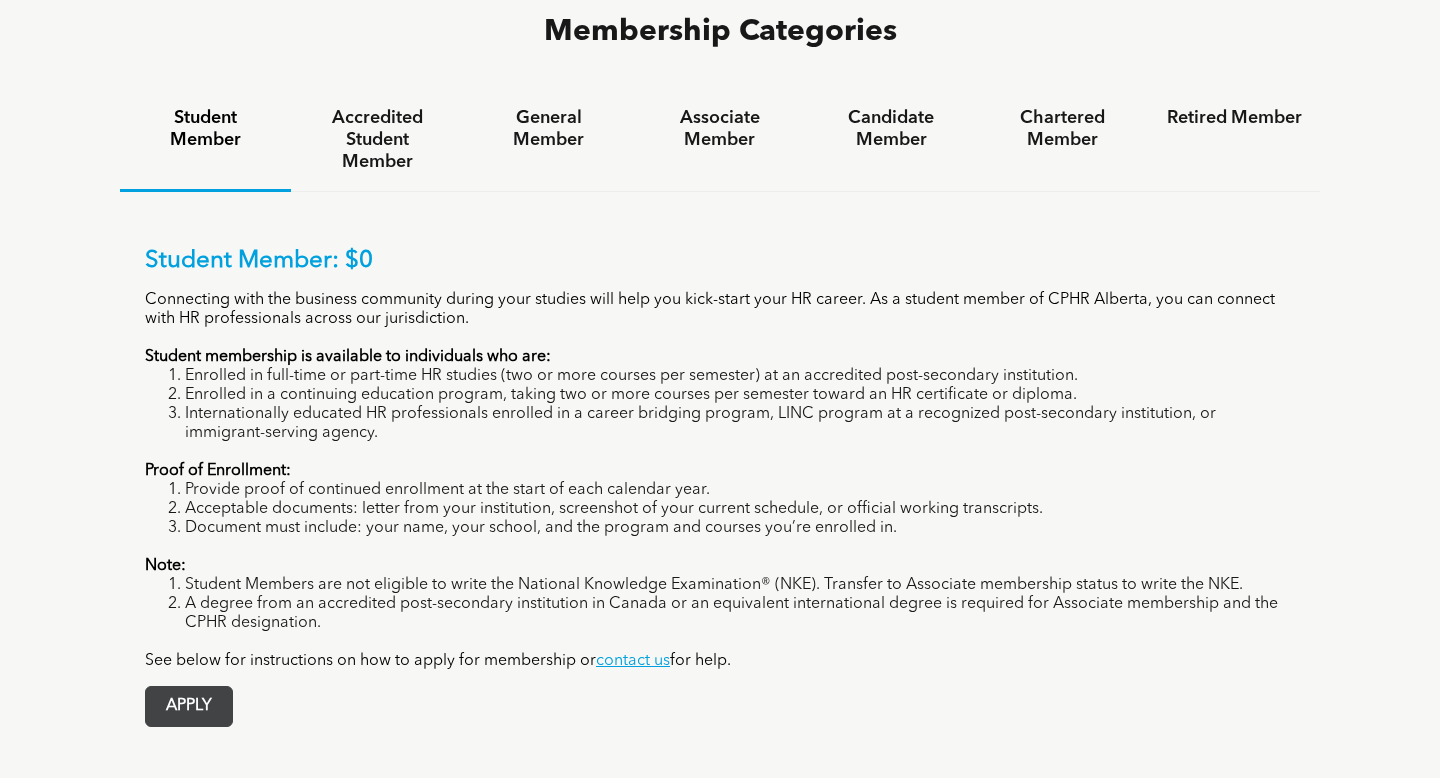 click on "APPLY" at bounding box center [189, 706] 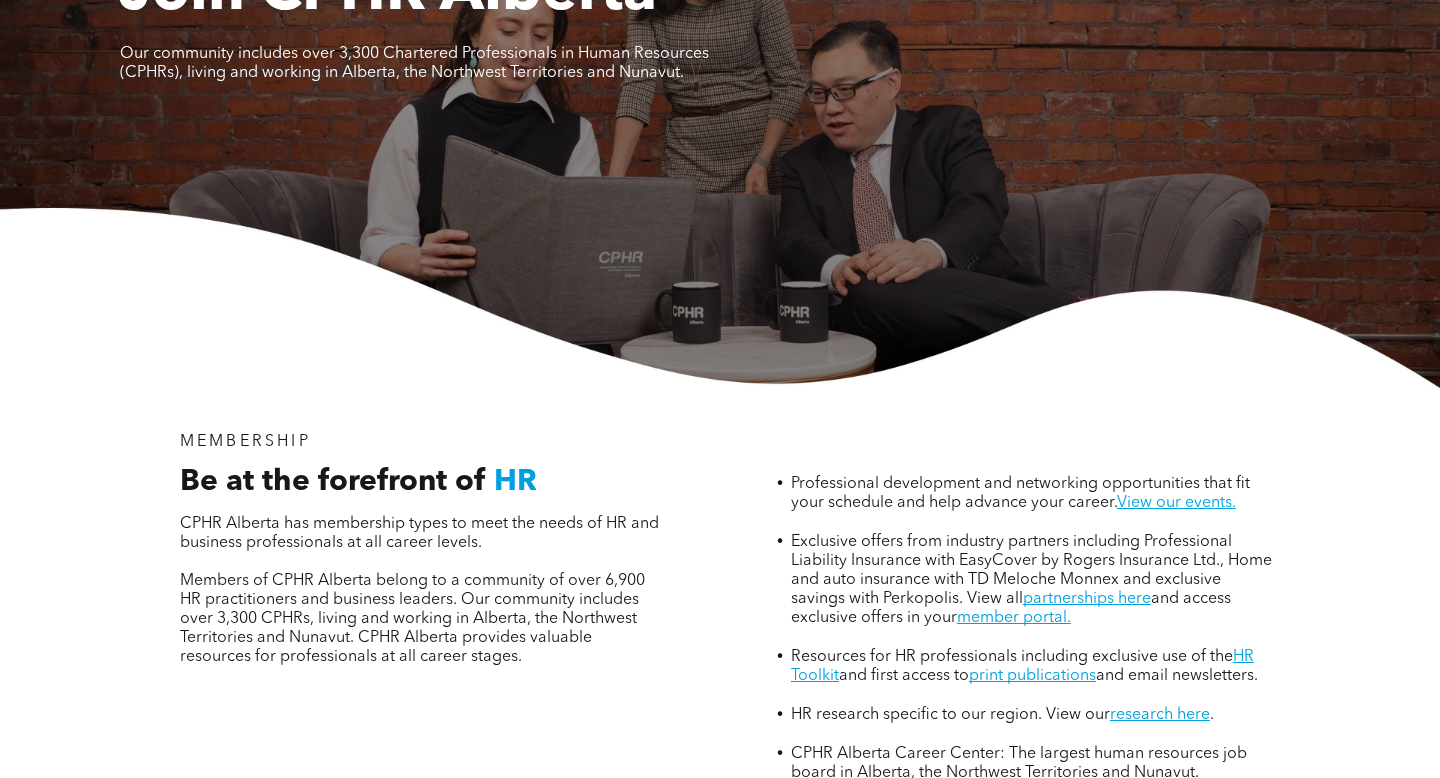 scroll, scrollTop: 0, scrollLeft: 0, axis: both 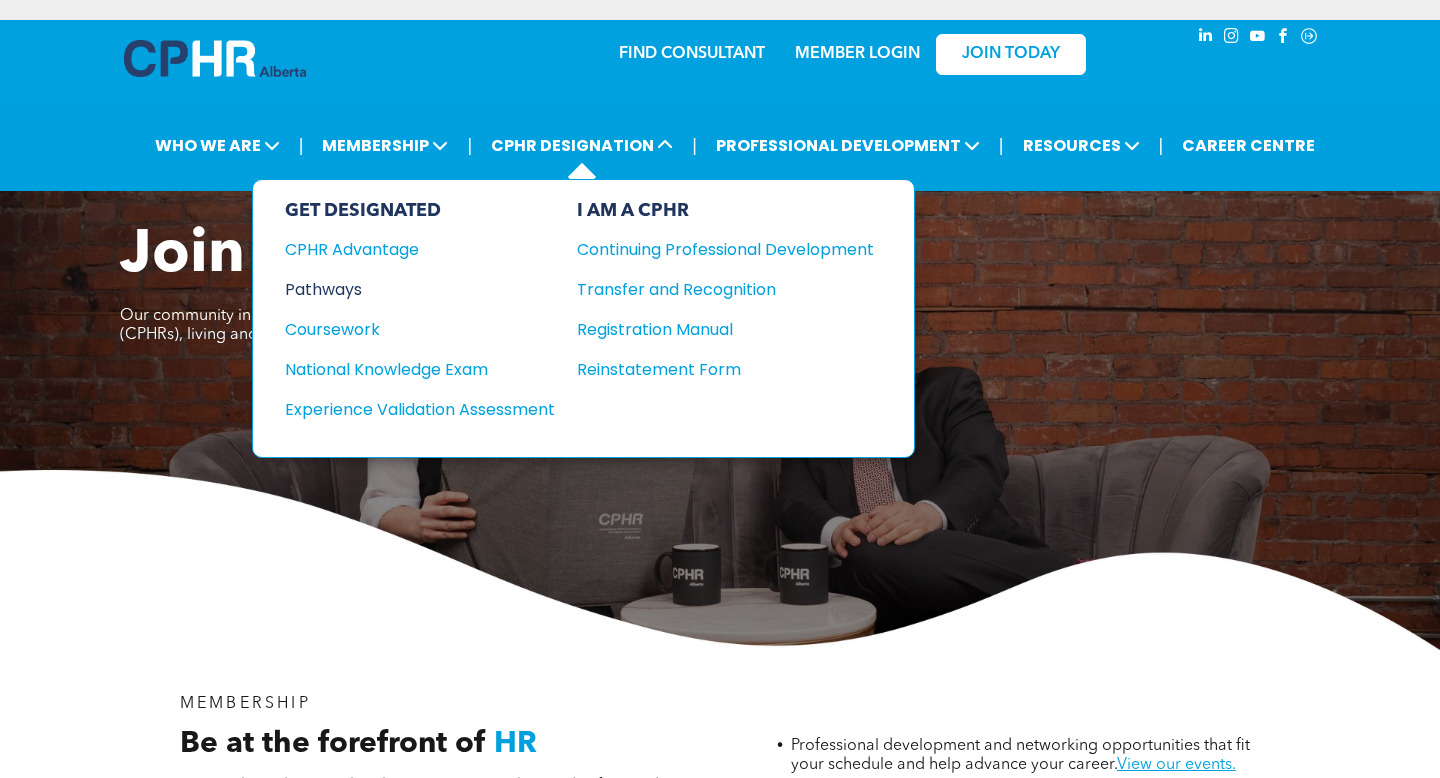 click on "Pathways" at bounding box center (406, 289) 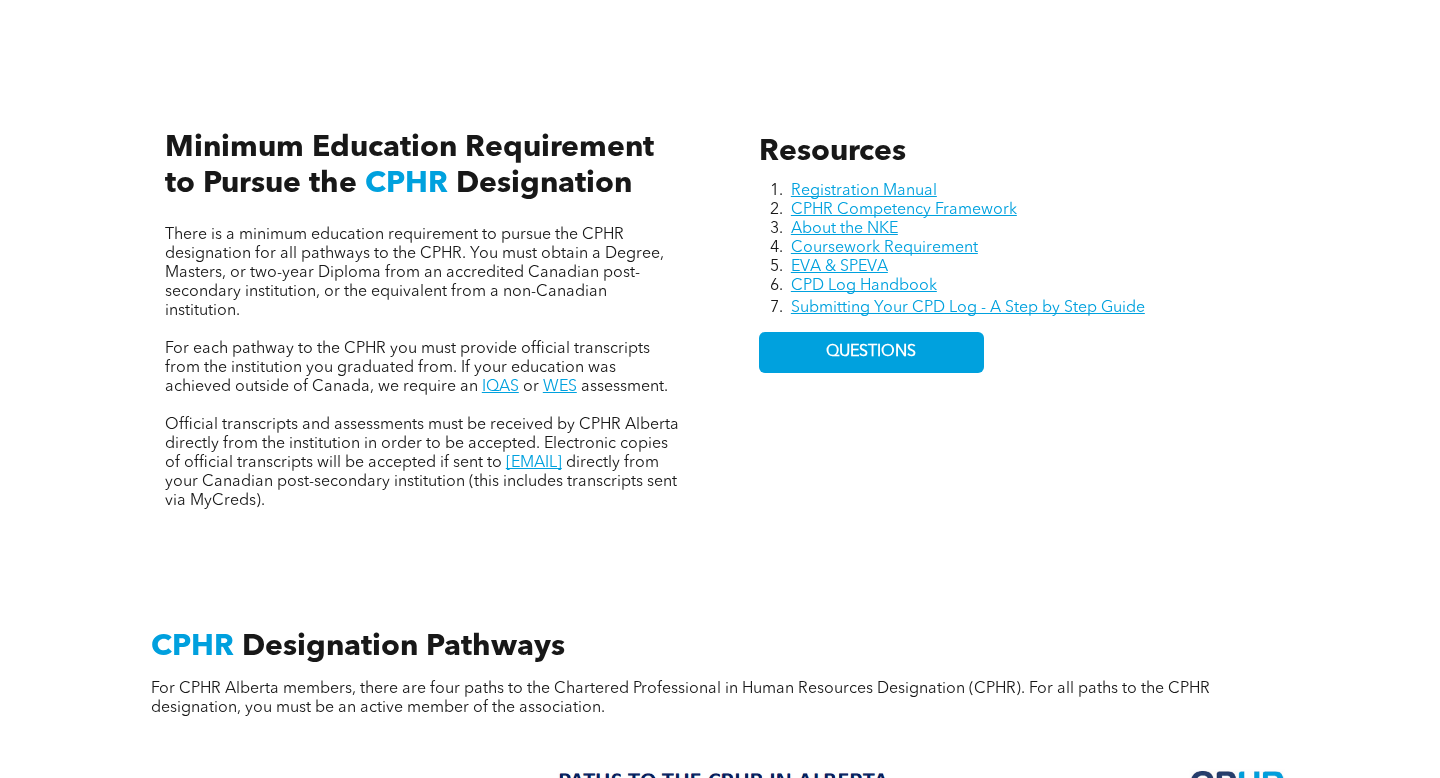 scroll, scrollTop: 842, scrollLeft: 0, axis: vertical 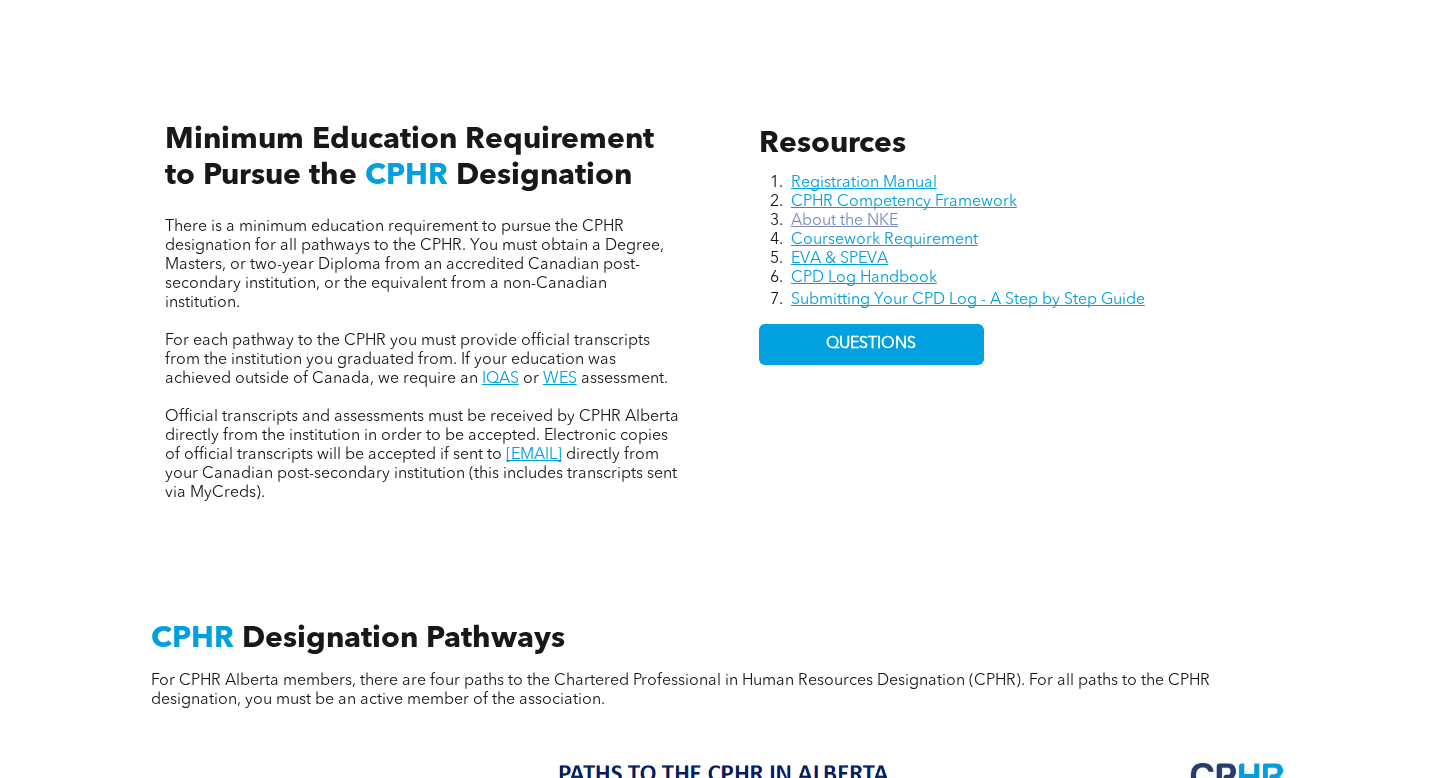 click on "About the NKE" at bounding box center [844, 221] 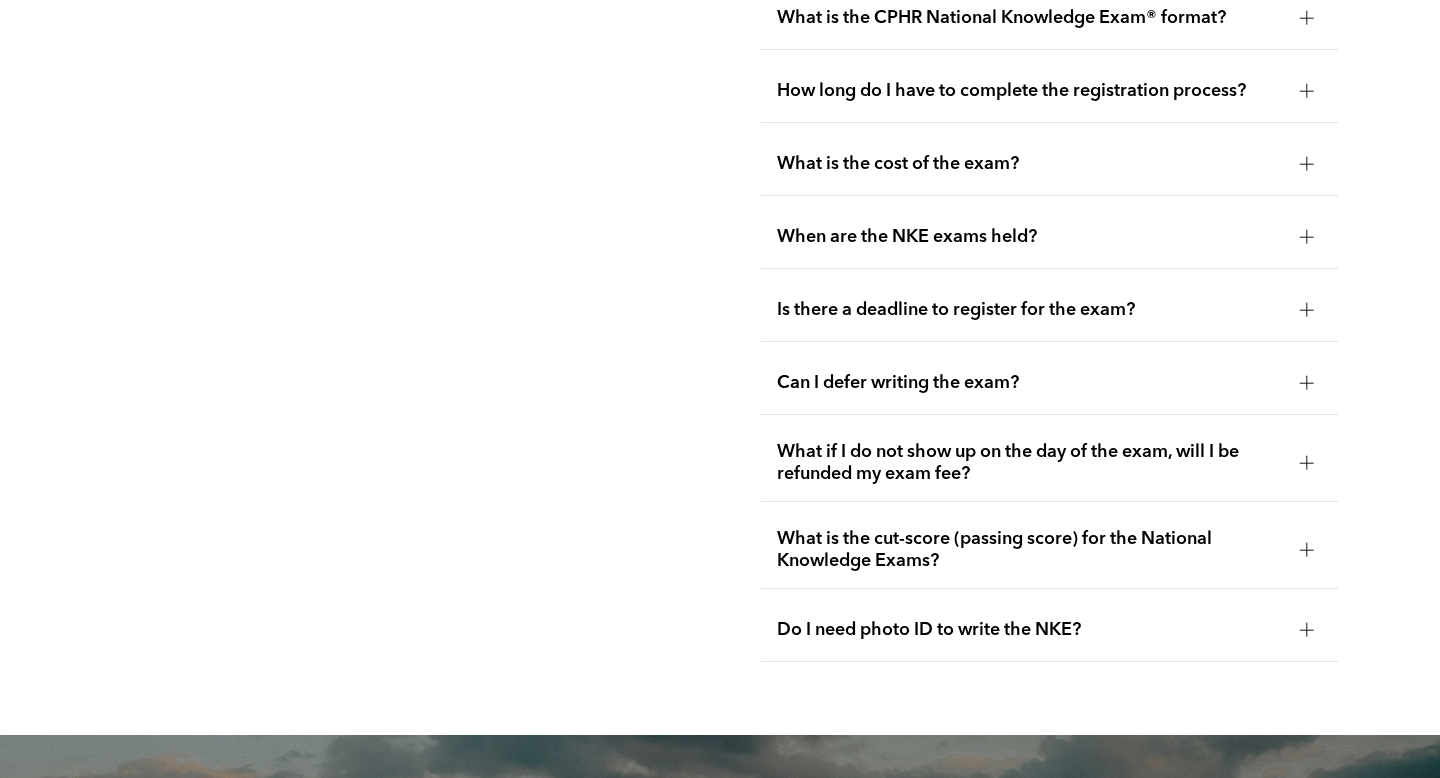 scroll, scrollTop: 2723, scrollLeft: 0, axis: vertical 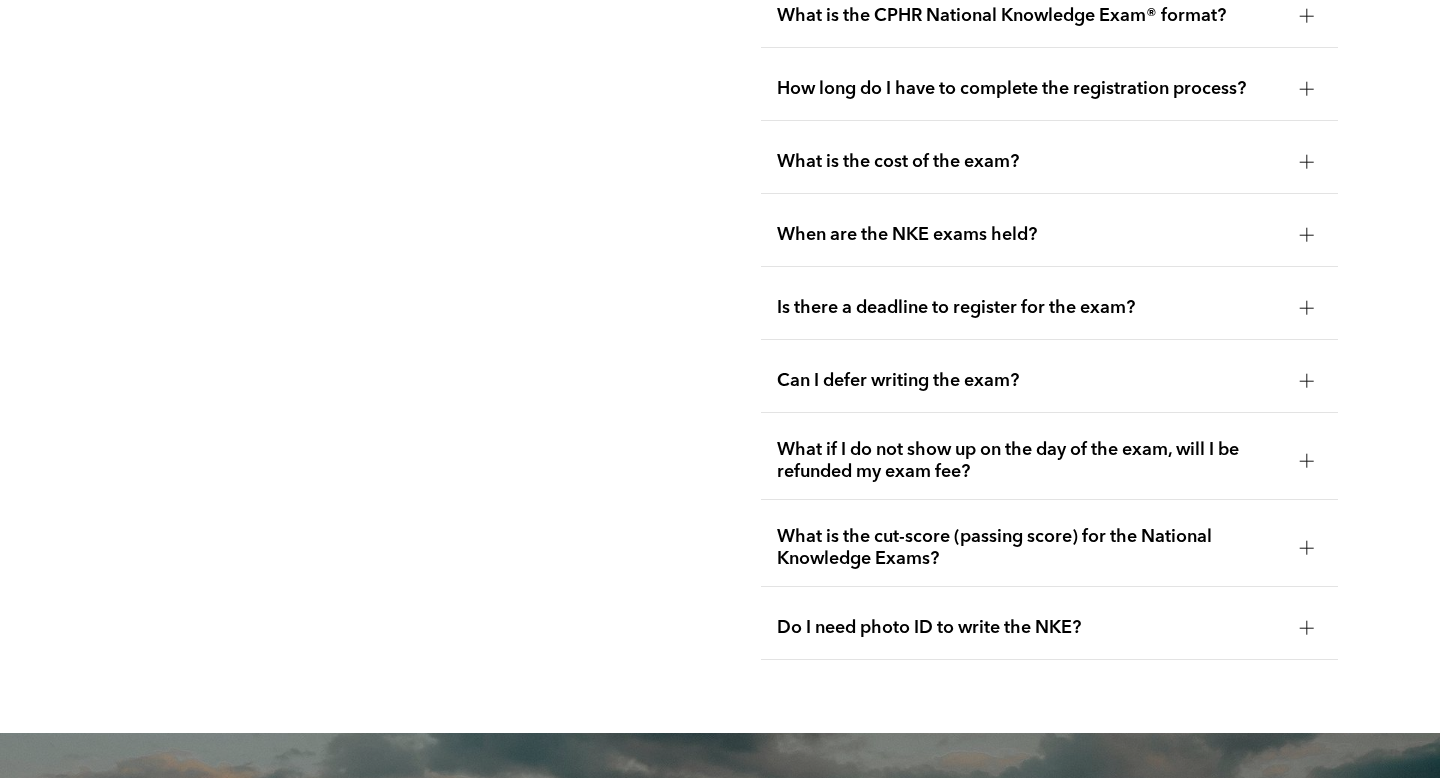 click on "What if I do not show up on the day of the exam, will I be refunded my exam fee?" at bounding box center (1030, 461) 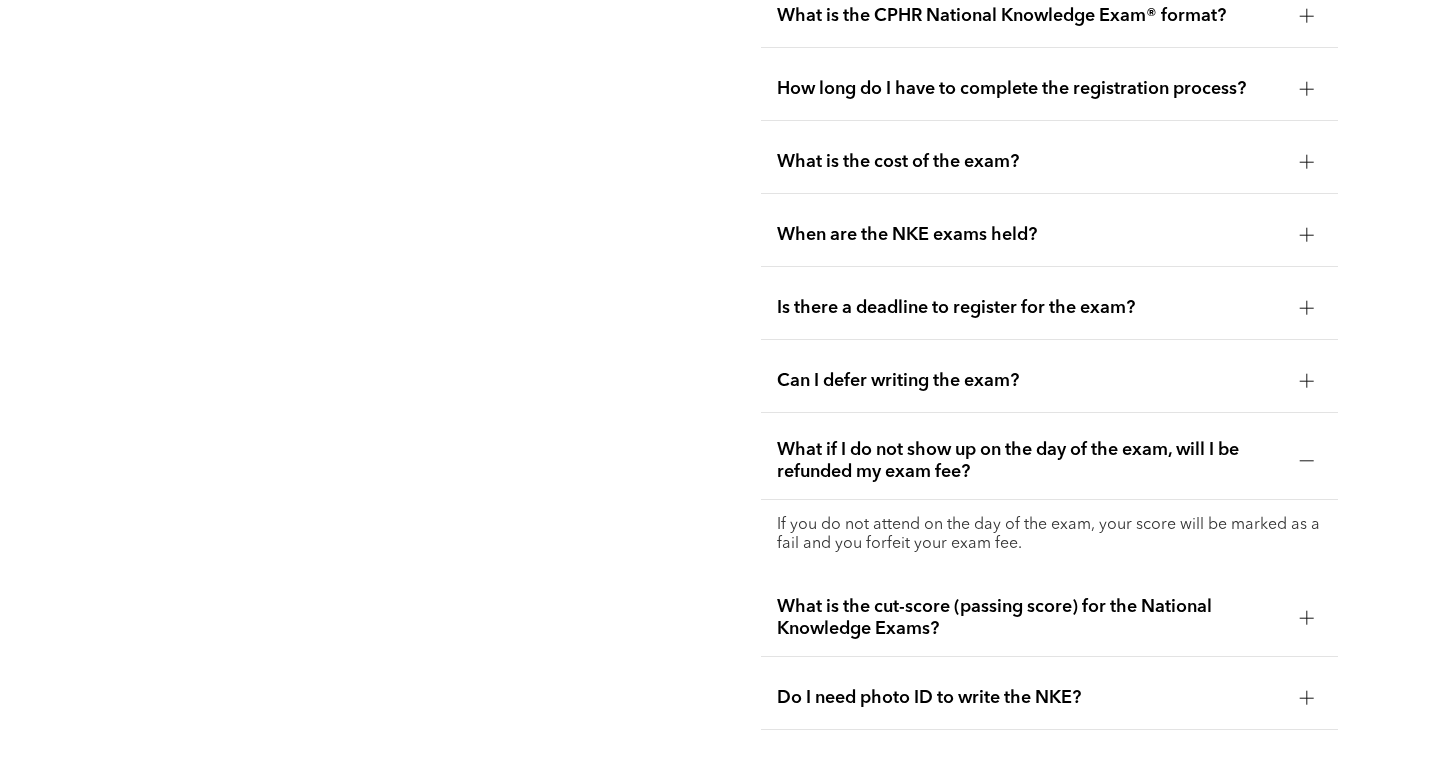 click on "What if I do not show up on the day of the exam, will I be refunded my exam fee?" at bounding box center (1030, 461) 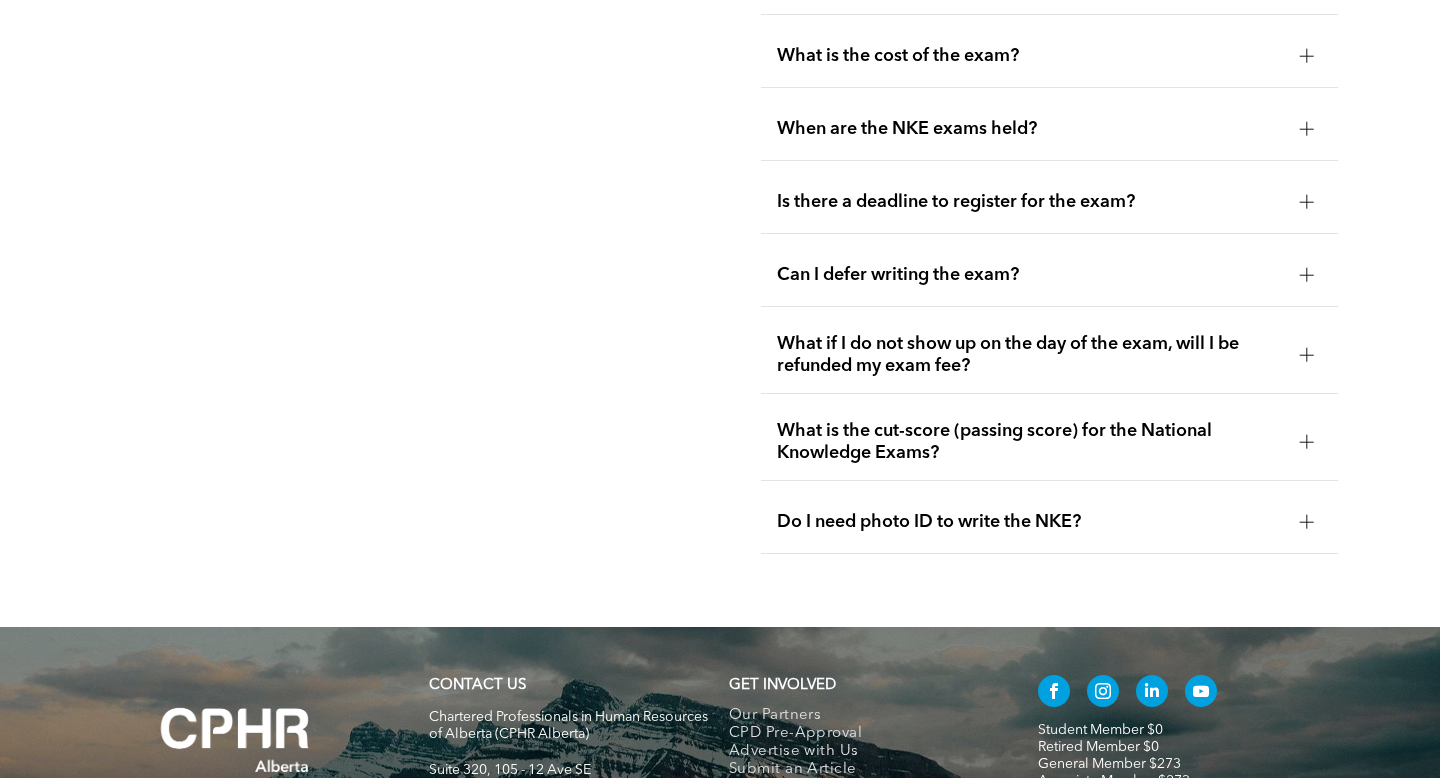 scroll, scrollTop: 2831, scrollLeft: 0, axis: vertical 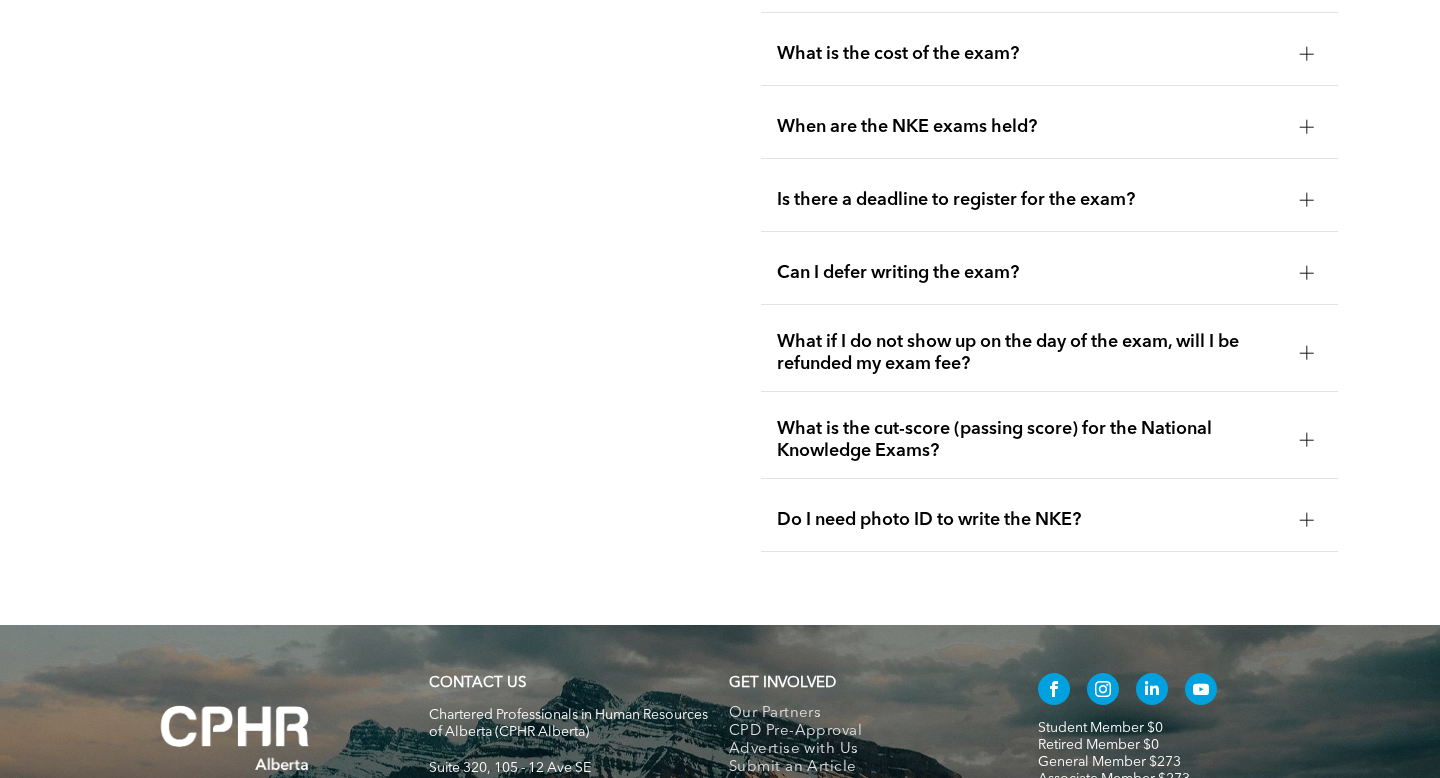 click on "Do I need photo ID to write the NKE?" at bounding box center (1030, 520) 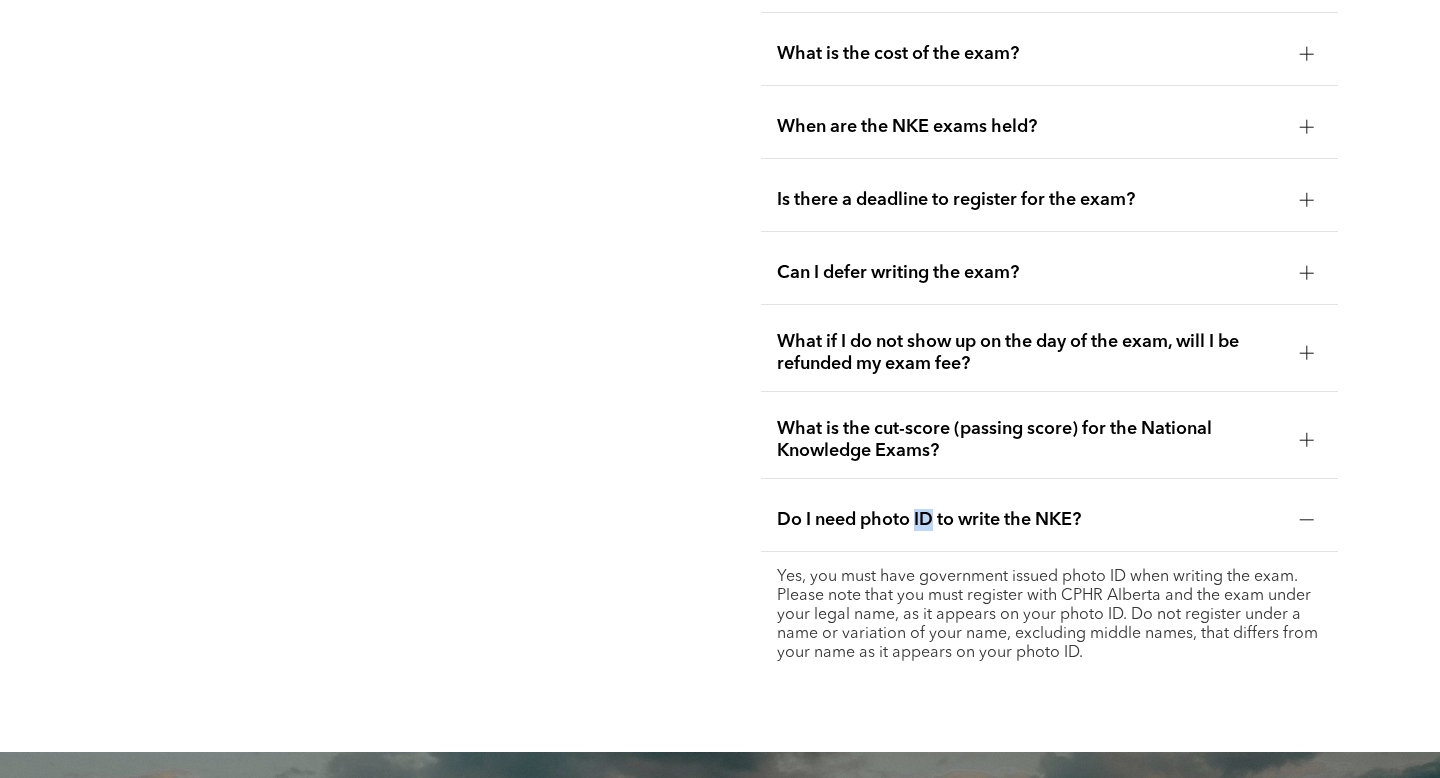 click on "Do I need photo ID to write the NKE?" at bounding box center [1030, 520] 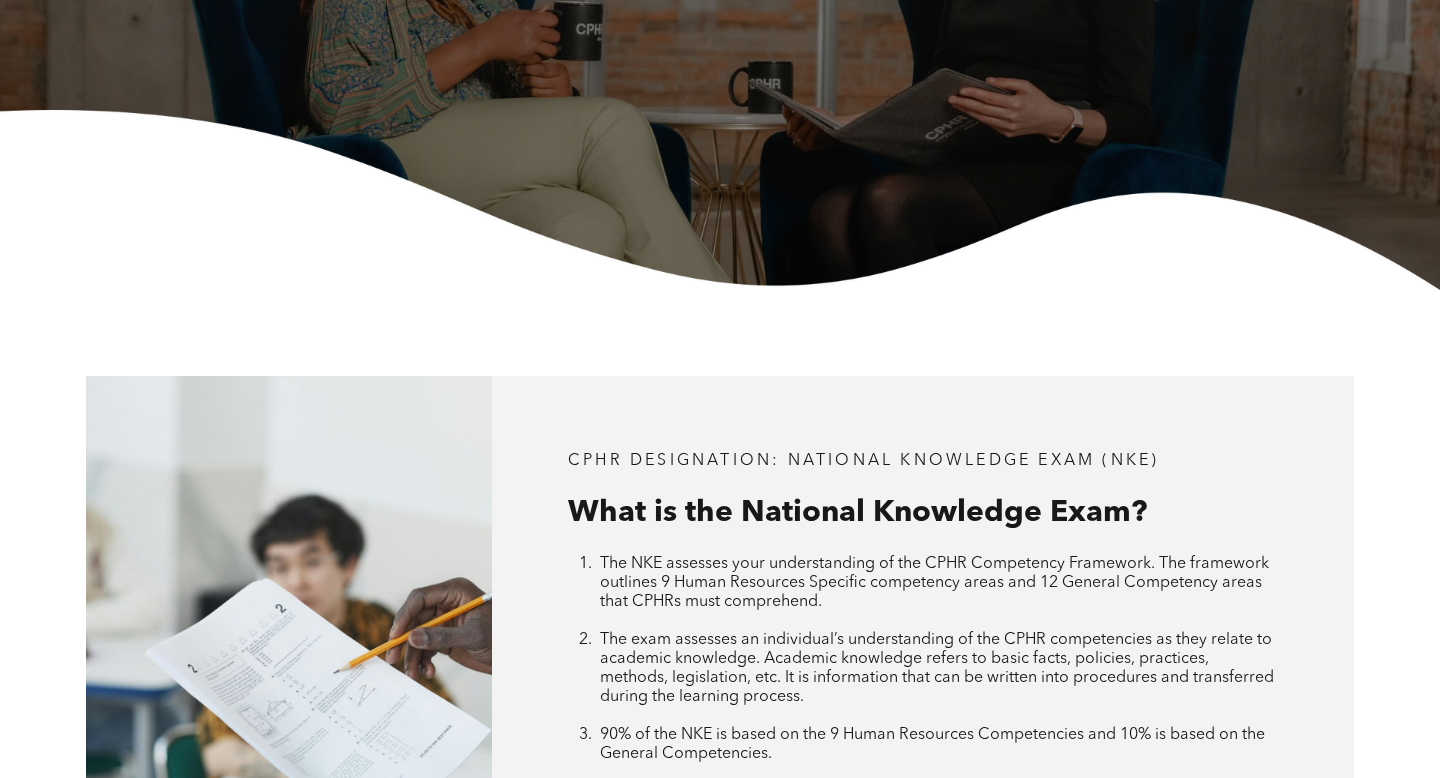 scroll, scrollTop: 0, scrollLeft: 0, axis: both 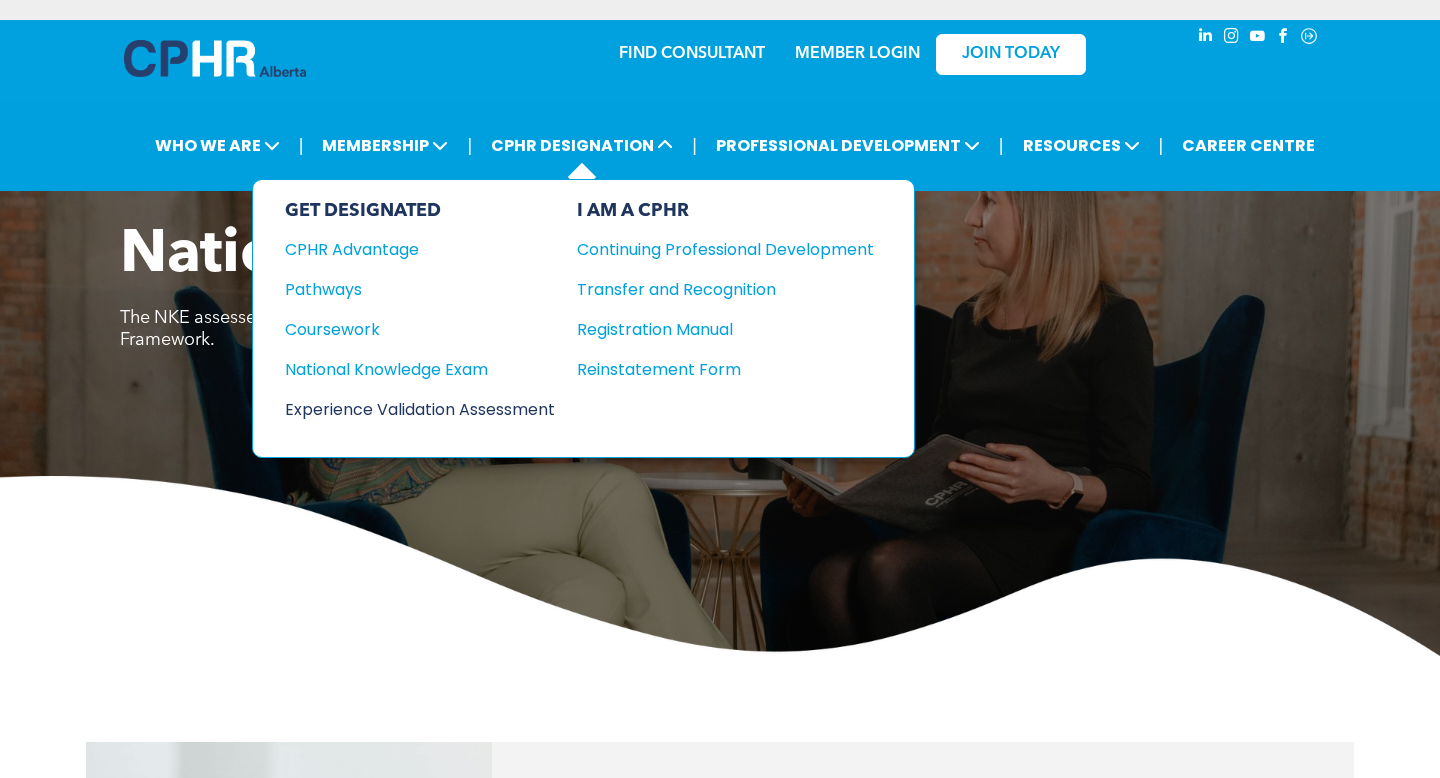 click on "Experience Validation Assessment" at bounding box center (406, 409) 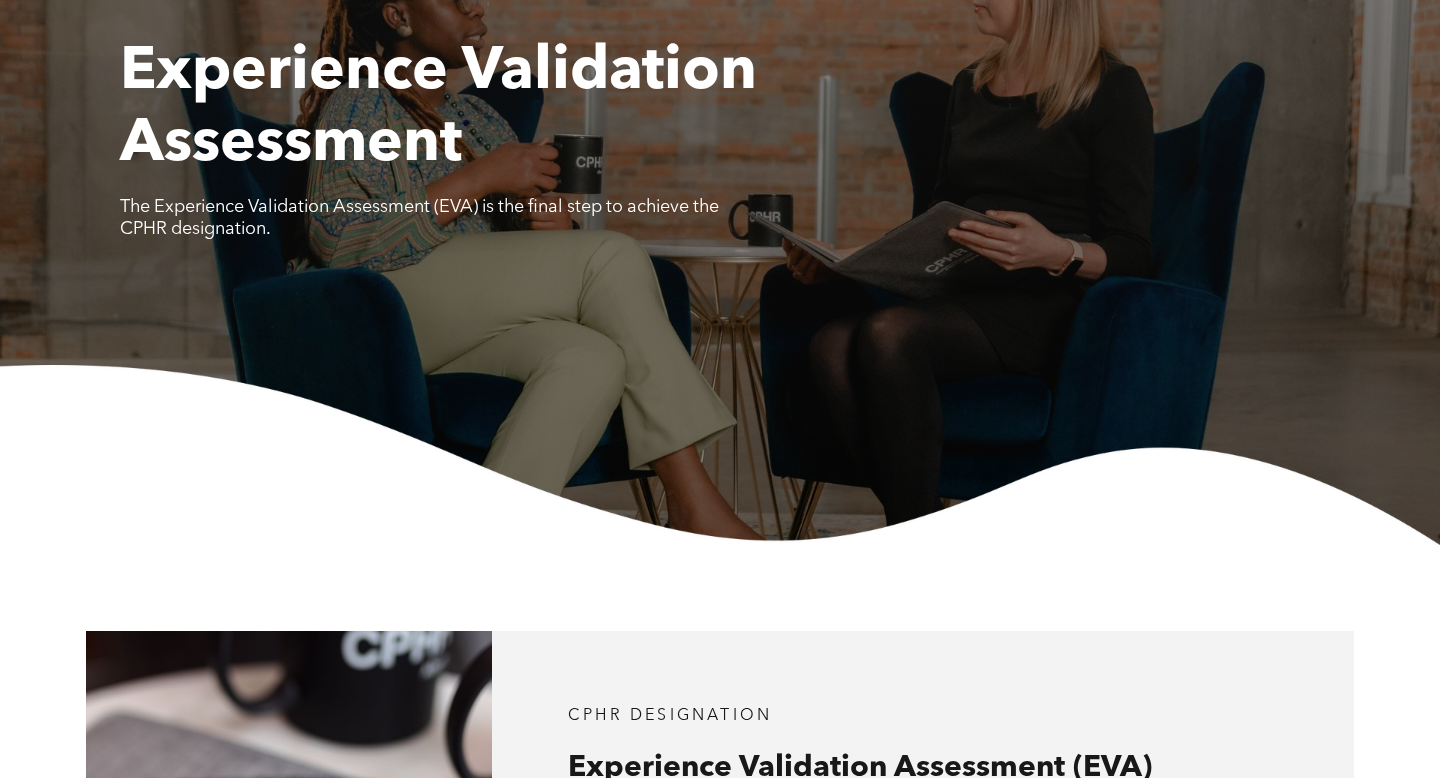 scroll, scrollTop: 0, scrollLeft: 0, axis: both 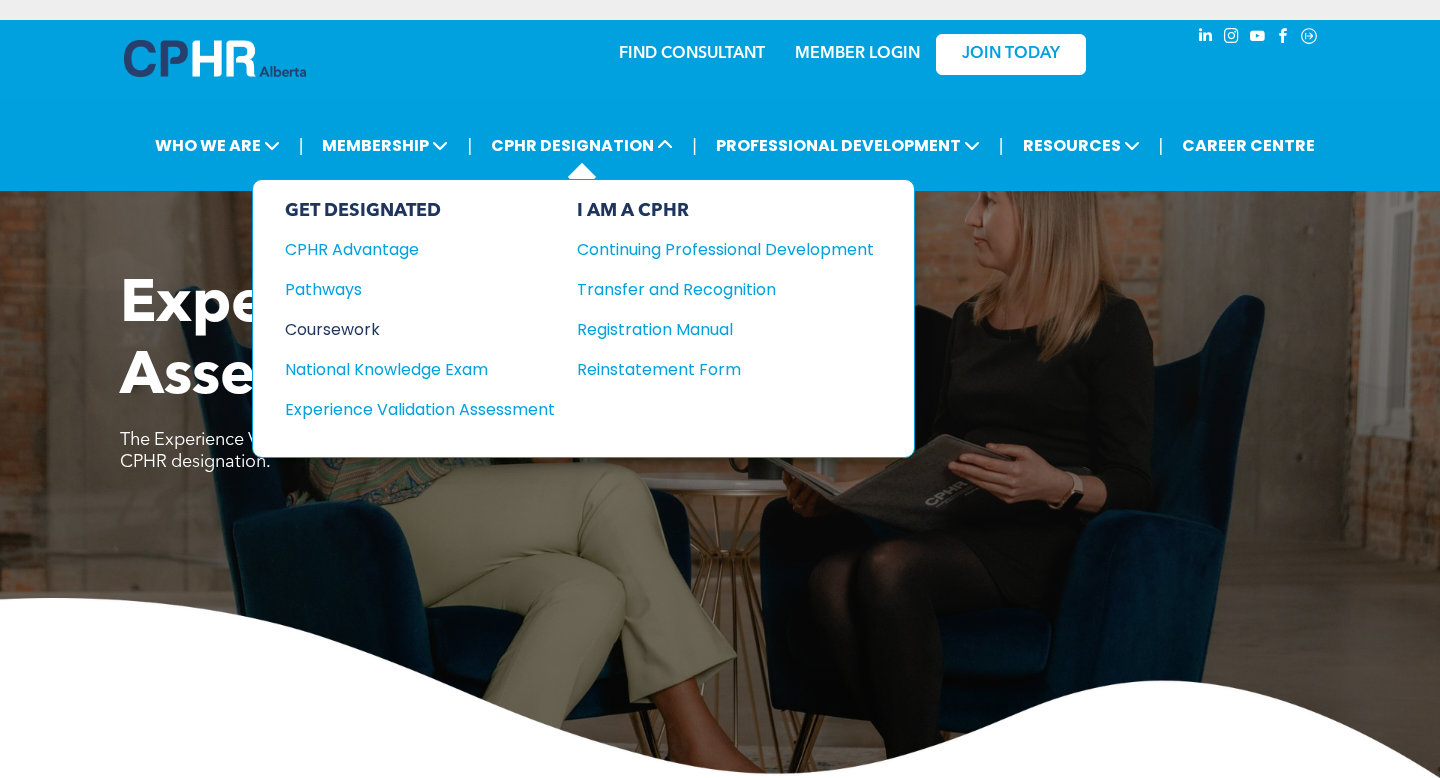 click on "Coursework" at bounding box center (406, 329) 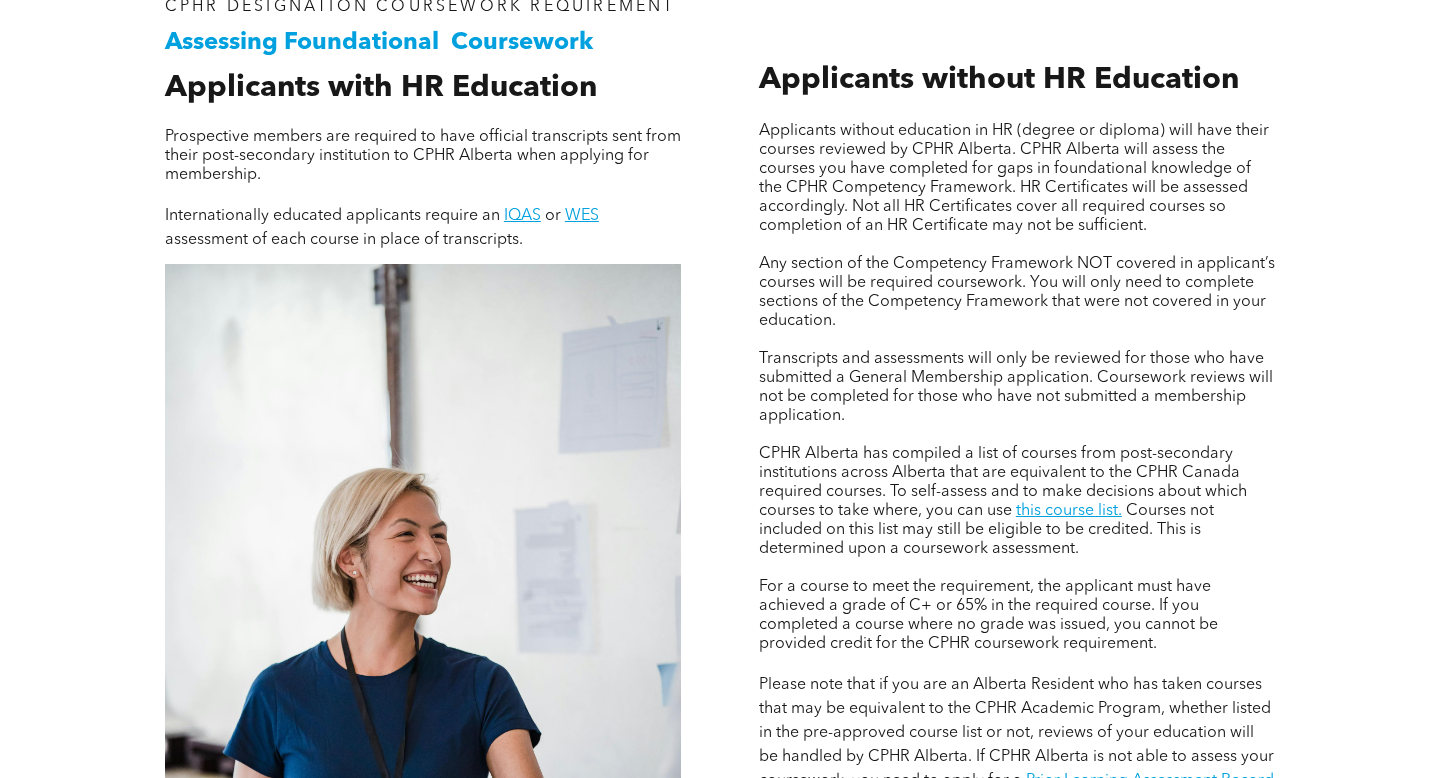 scroll, scrollTop: 0, scrollLeft: 0, axis: both 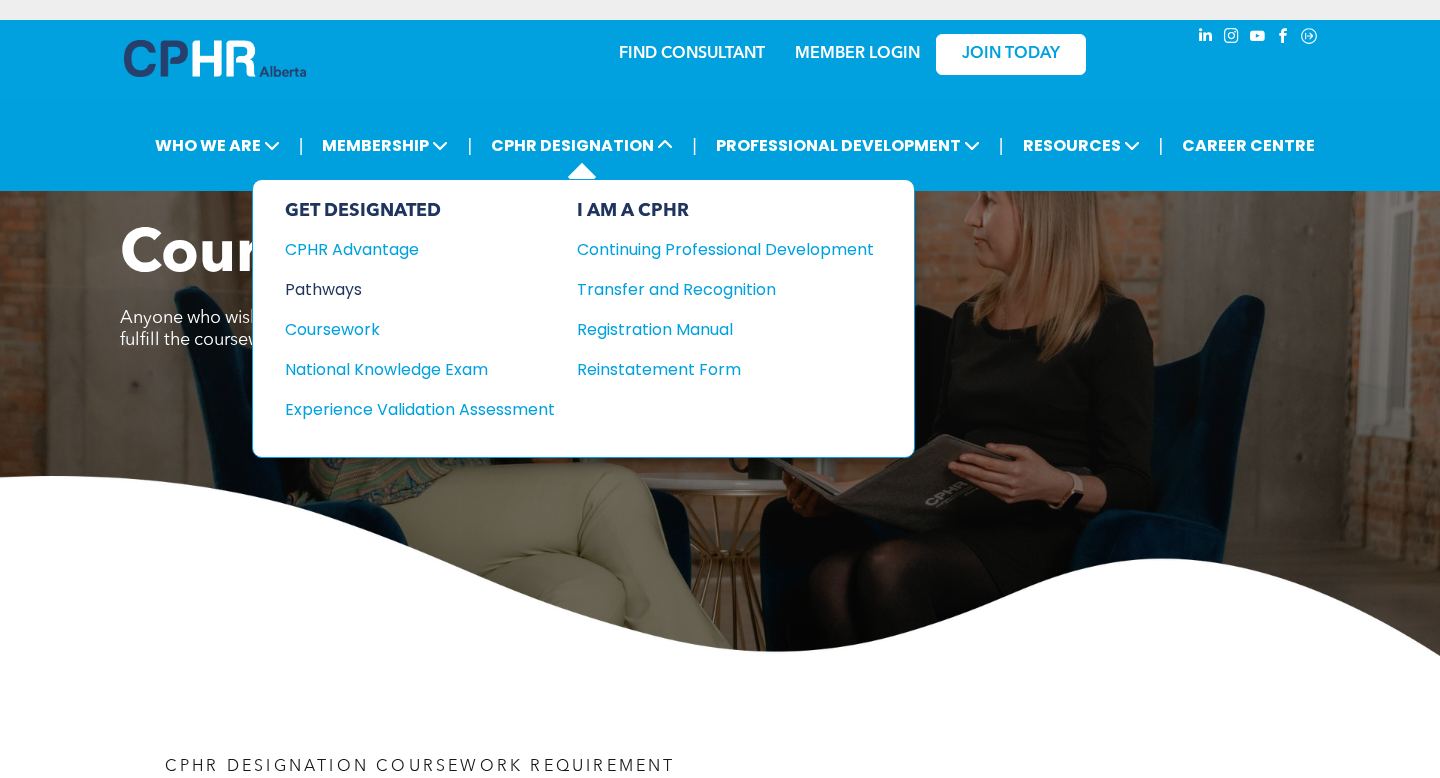click on "Pathways" at bounding box center (406, 289) 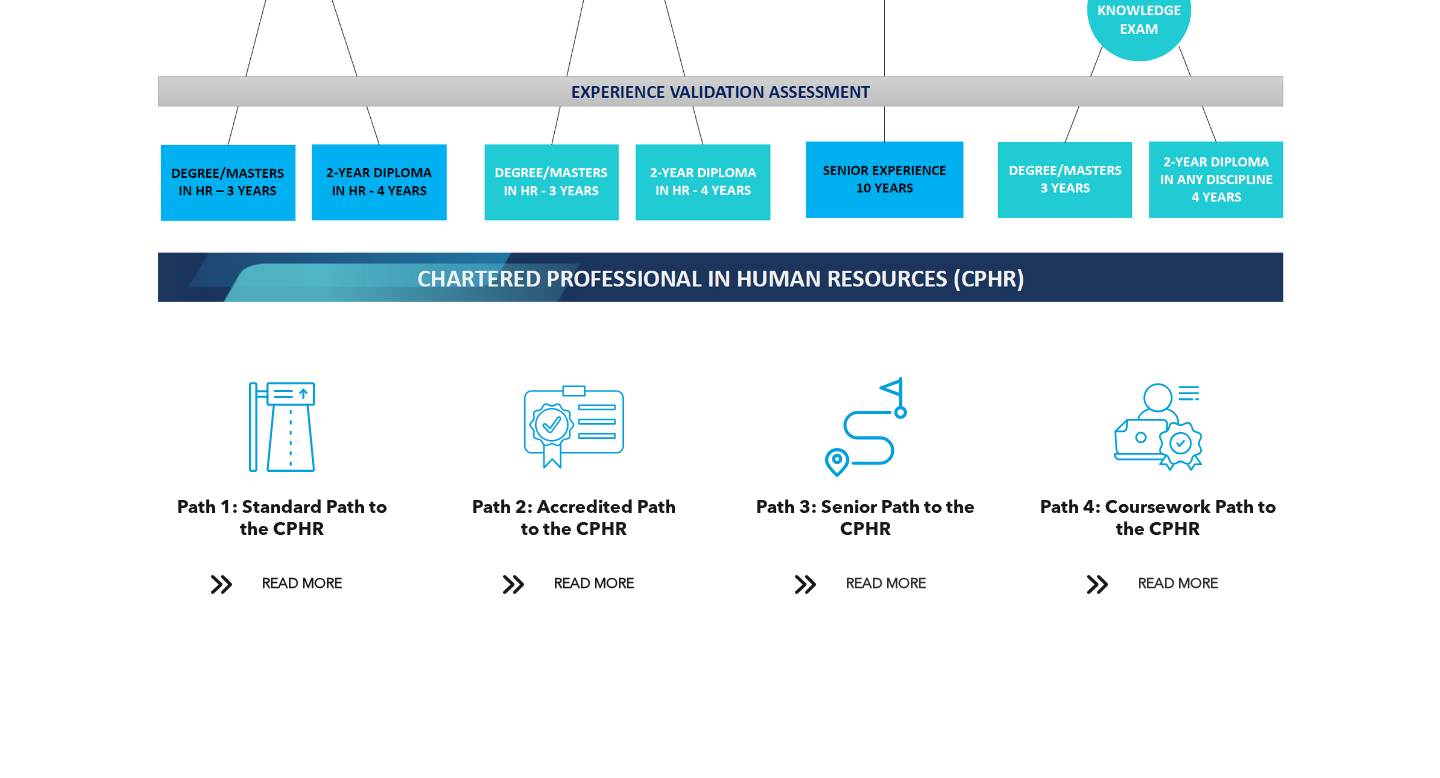 scroll, scrollTop: 2017, scrollLeft: 0, axis: vertical 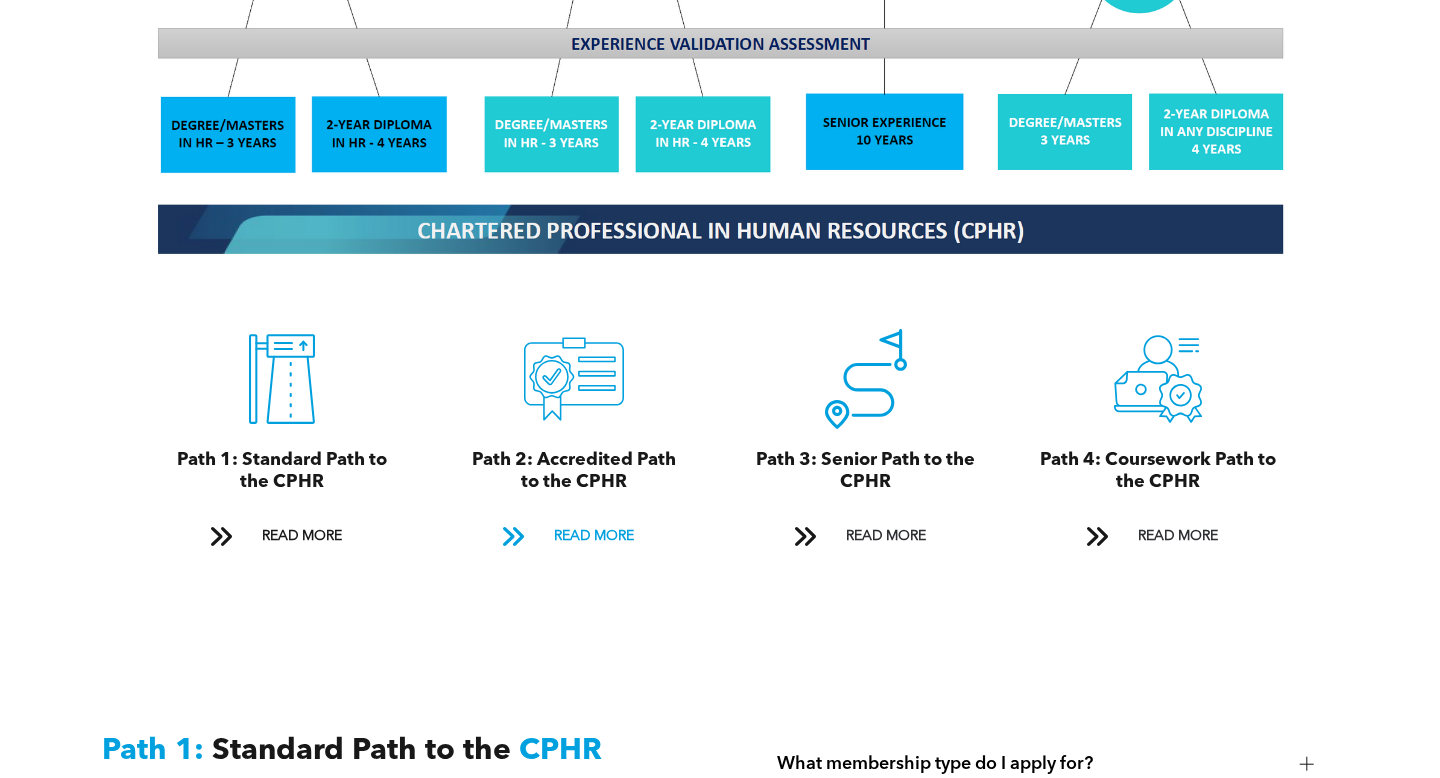 click on "READ MORE" at bounding box center (594, 536) 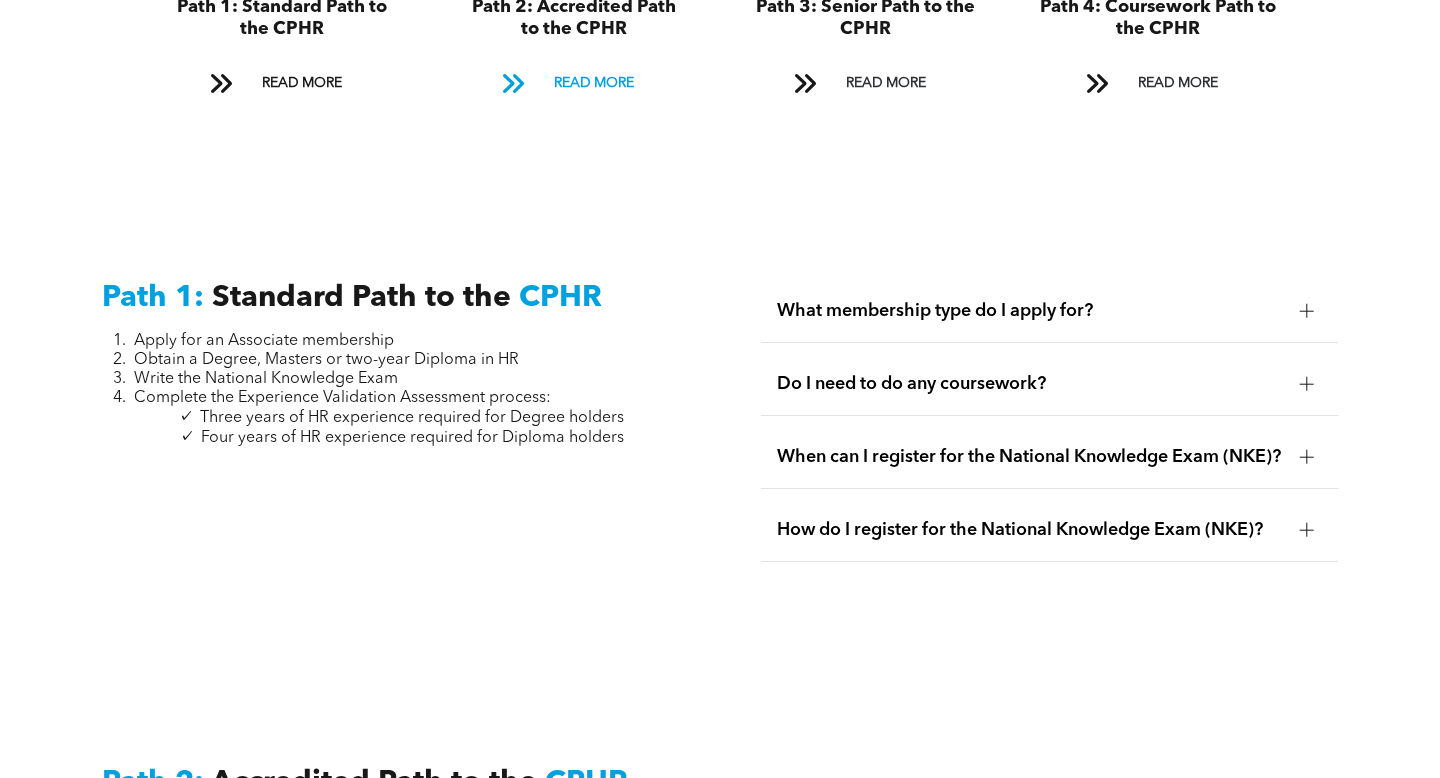 scroll, scrollTop: 2475, scrollLeft: 0, axis: vertical 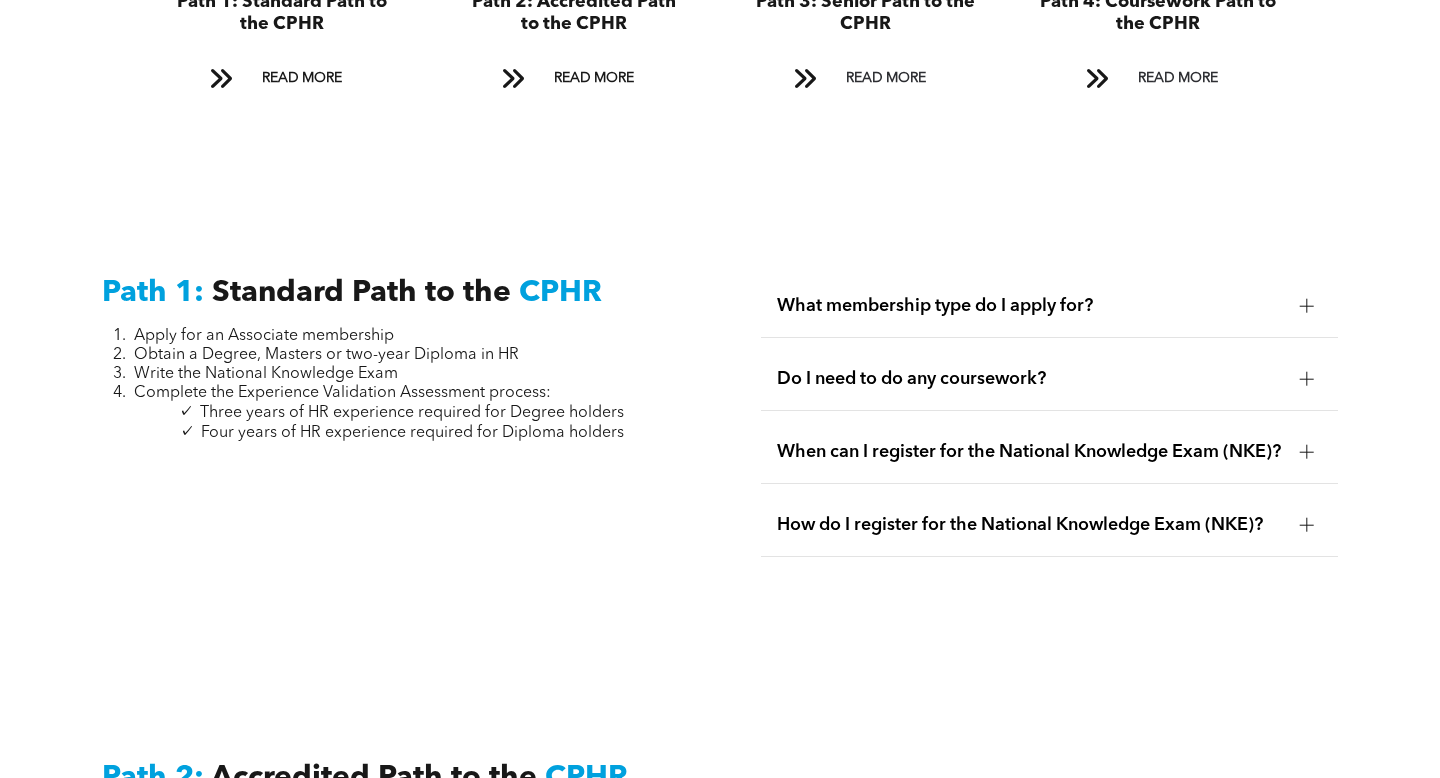 click on "Do I need to do any coursework?" at bounding box center (1049, 379) 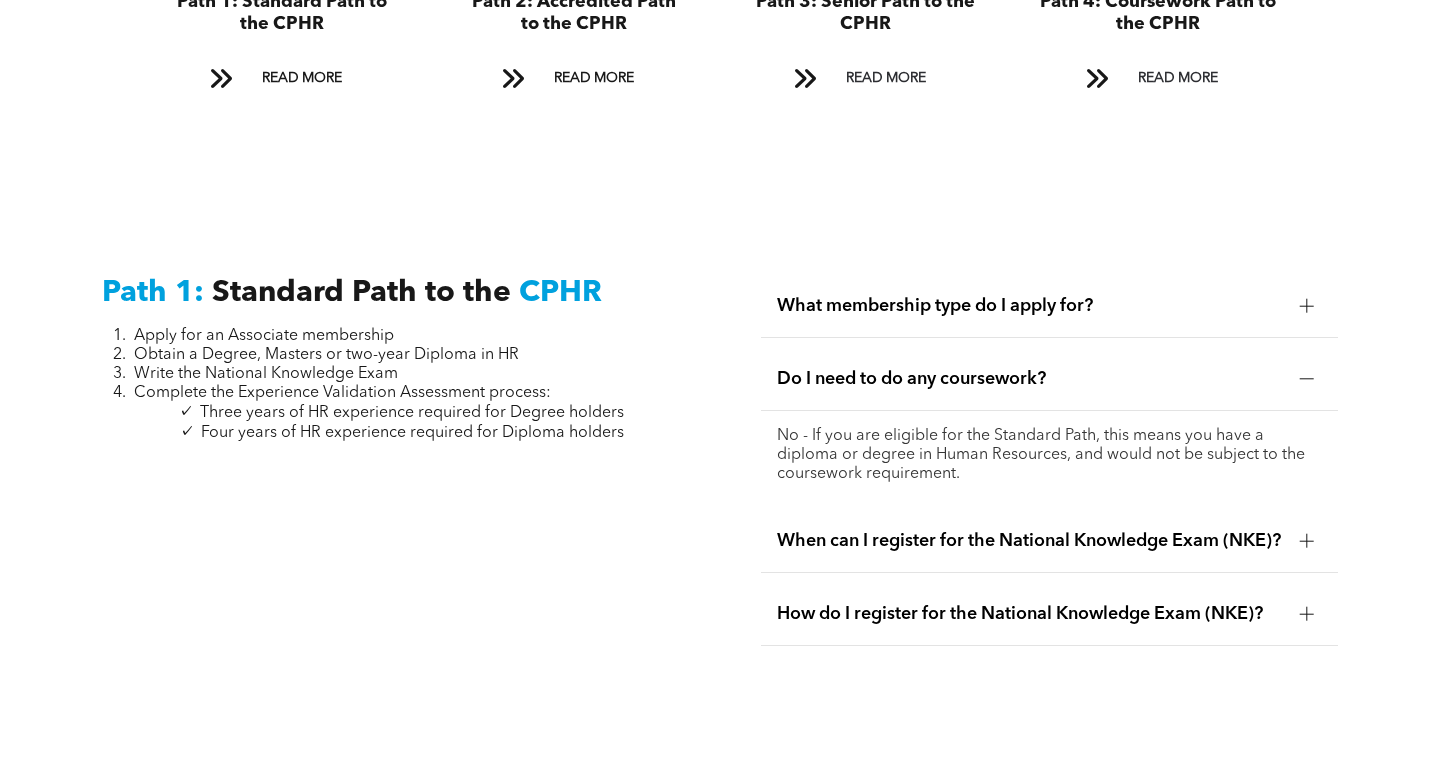 click on "Do I need to do any coursework?" at bounding box center (1049, 379) 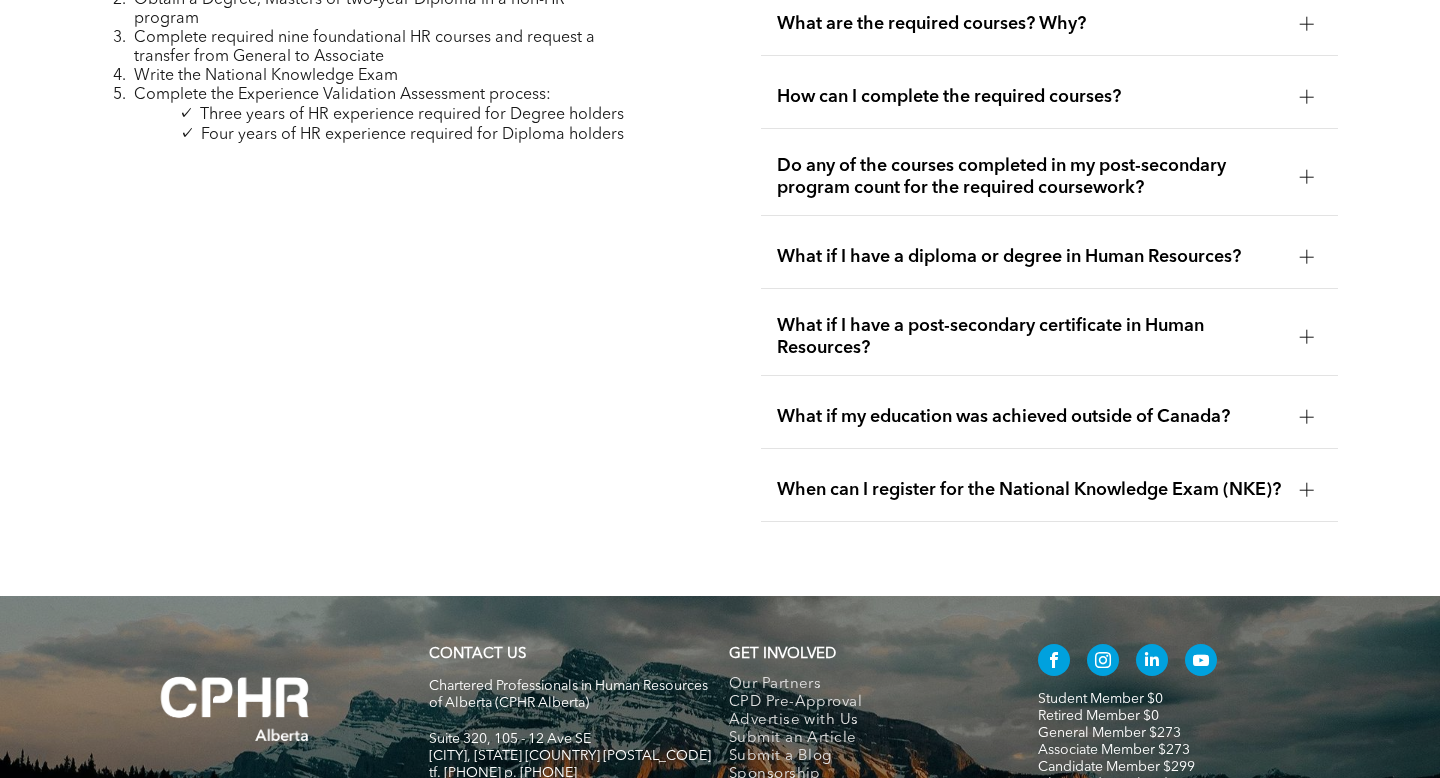 scroll, scrollTop: 6096, scrollLeft: 0, axis: vertical 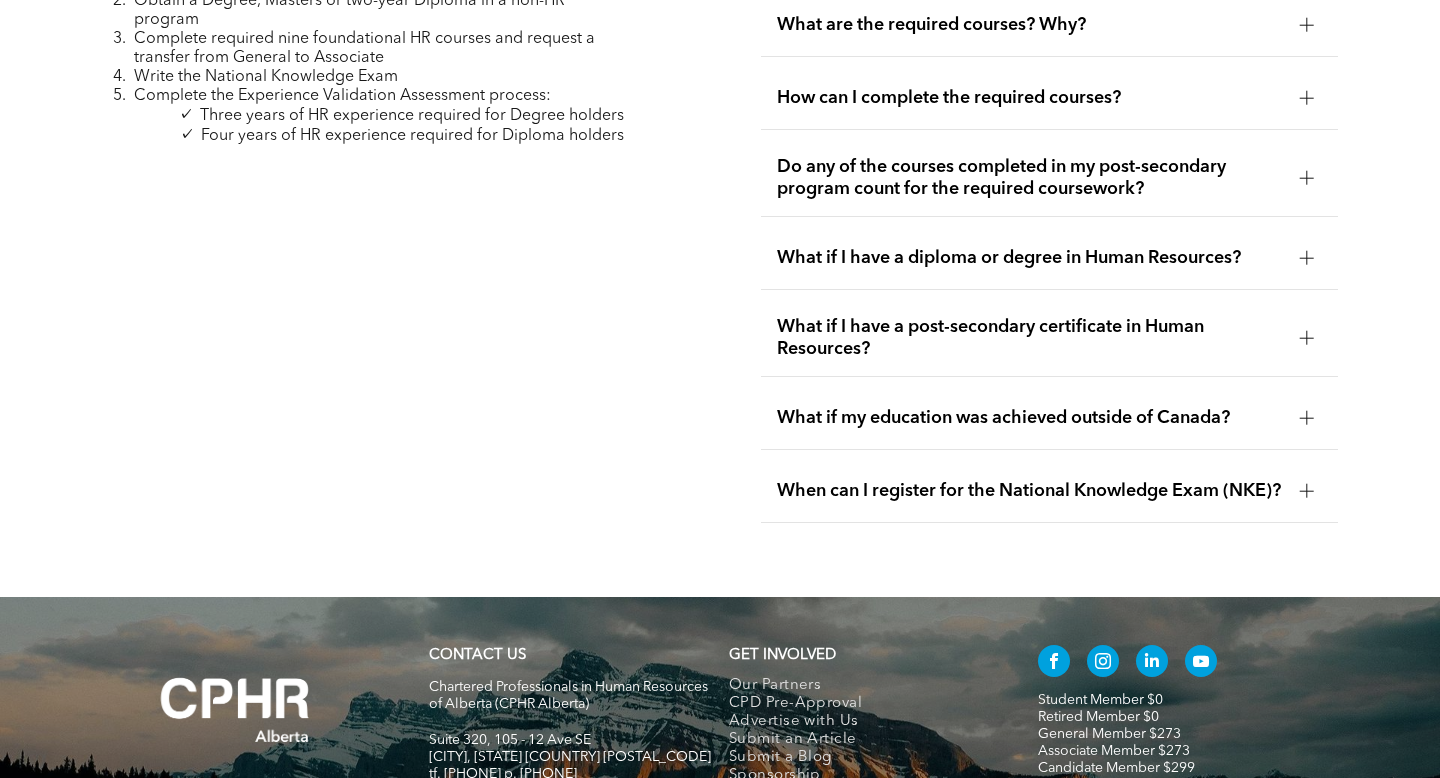 click on "What if I have a diploma or degree in Human Resources?" at bounding box center (1030, 258) 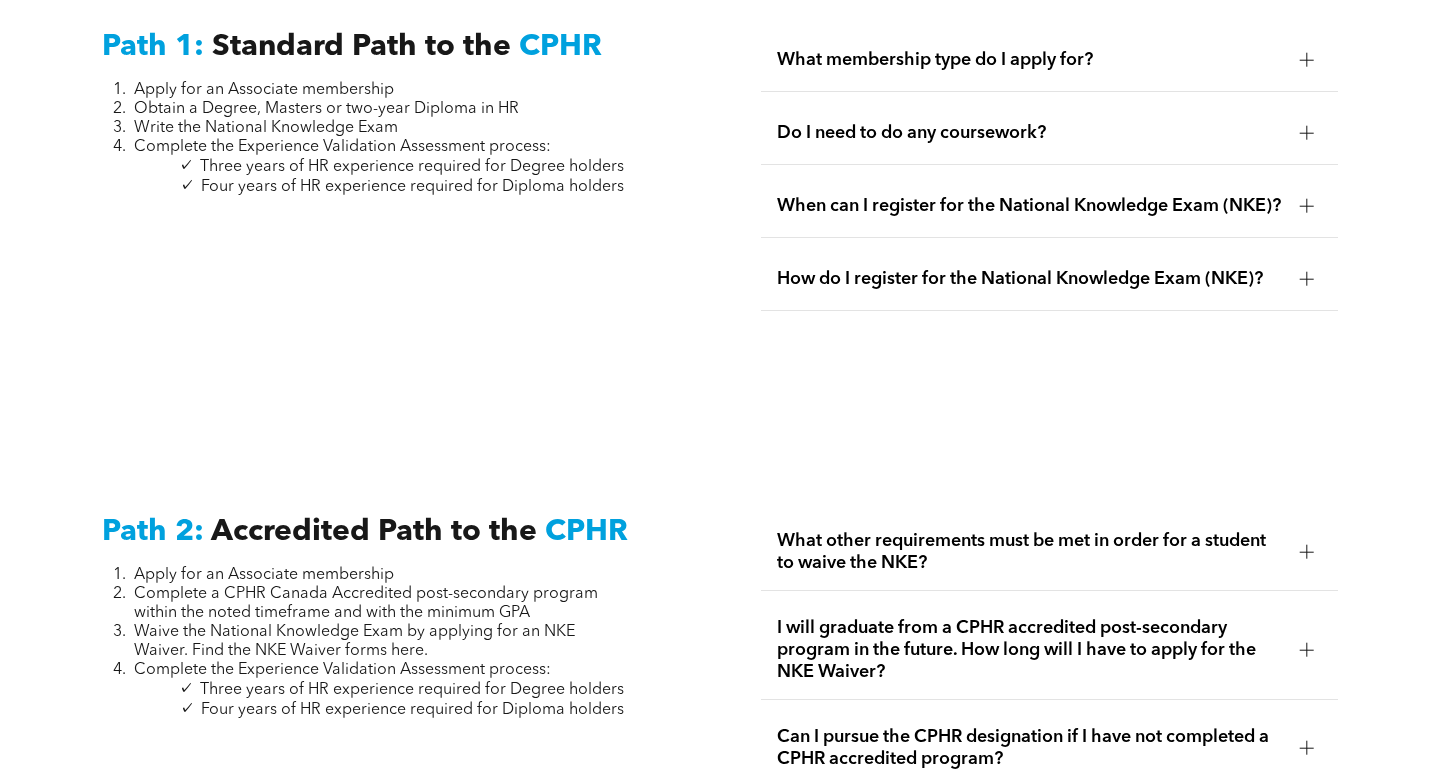scroll, scrollTop: 2709, scrollLeft: 0, axis: vertical 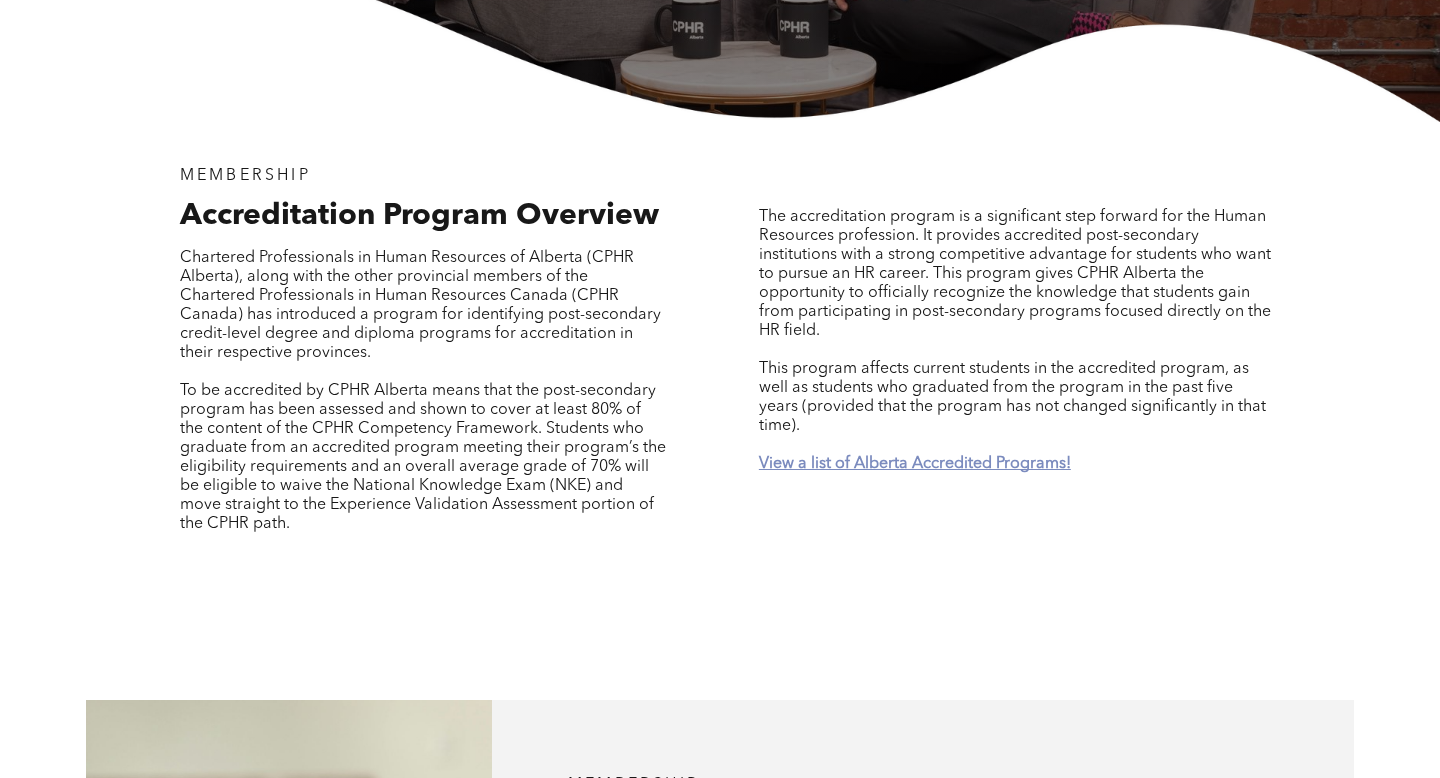 click on "View a list of Alberta Accredited Programs!" at bounding box center [915, 464] 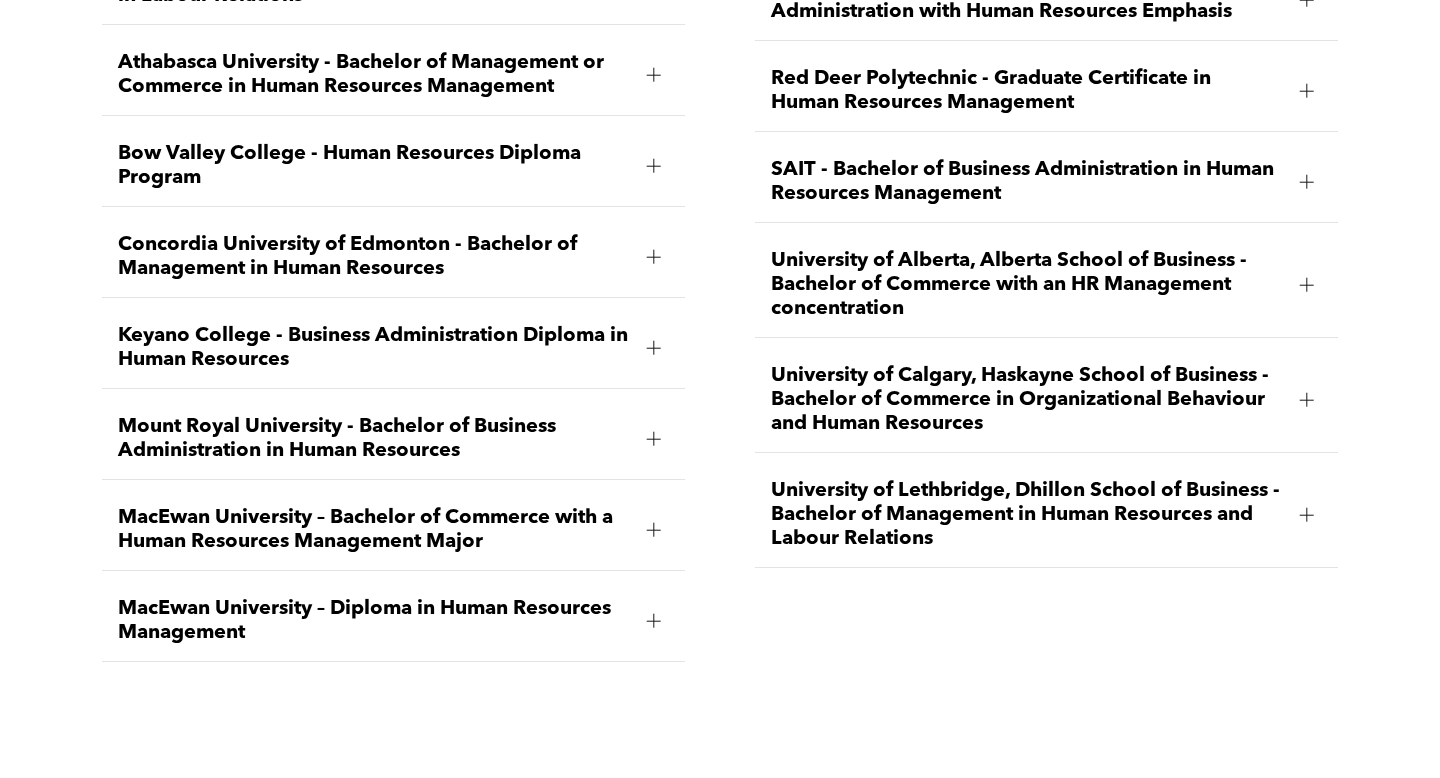 scroll, scrollTop: 3082, scrollLeft: 0, axis: vertical 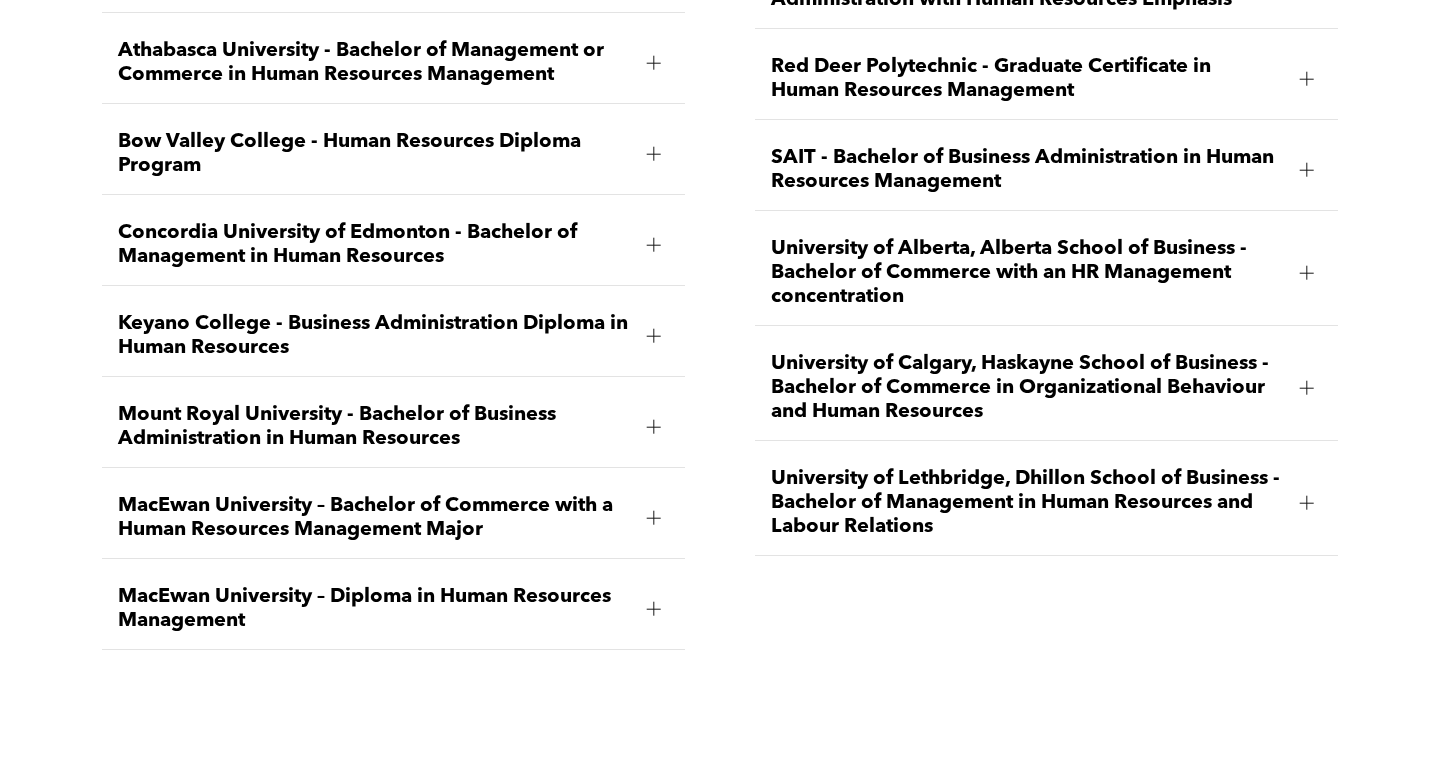 click at bounding box center [654, 517] 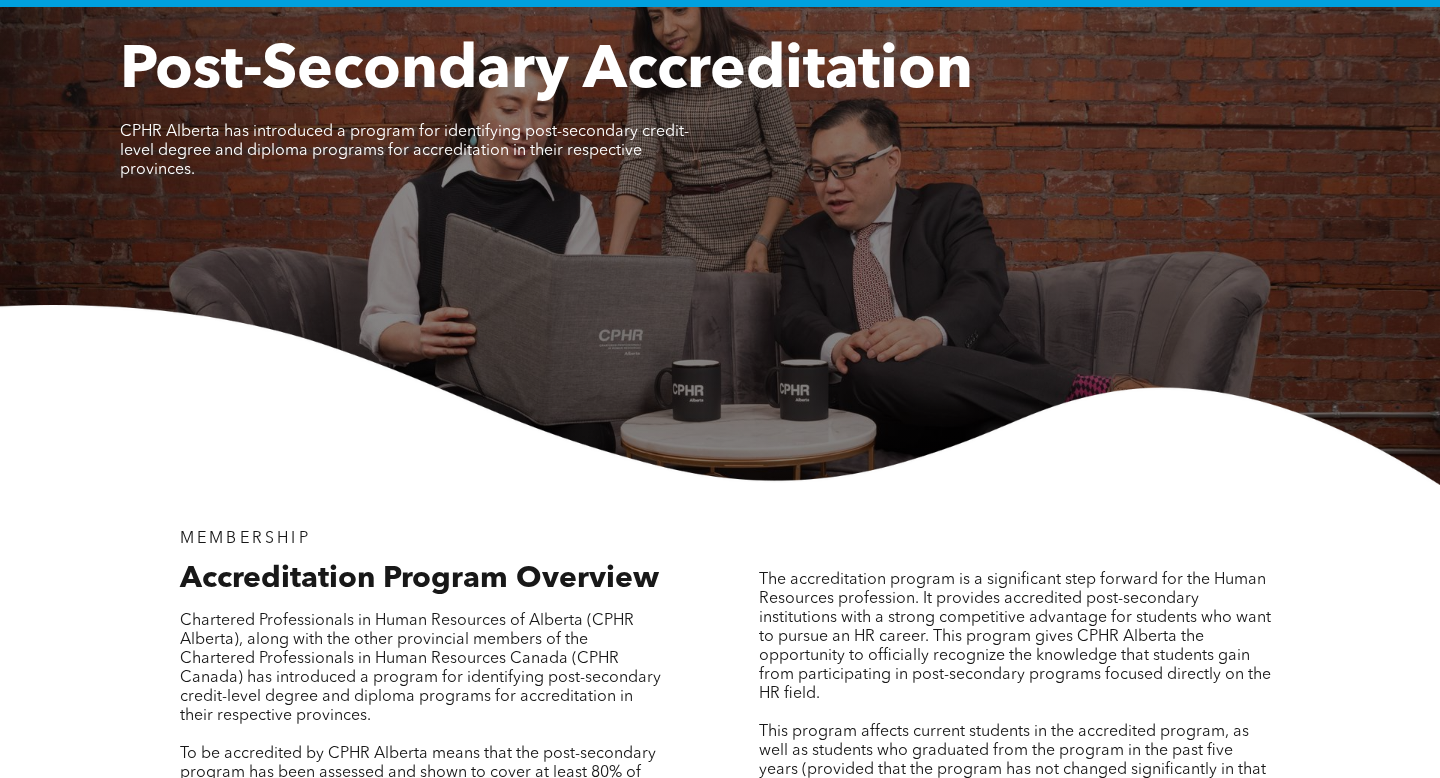 scroll, scrollTop: 0, scrollLeft: 0, axis: both 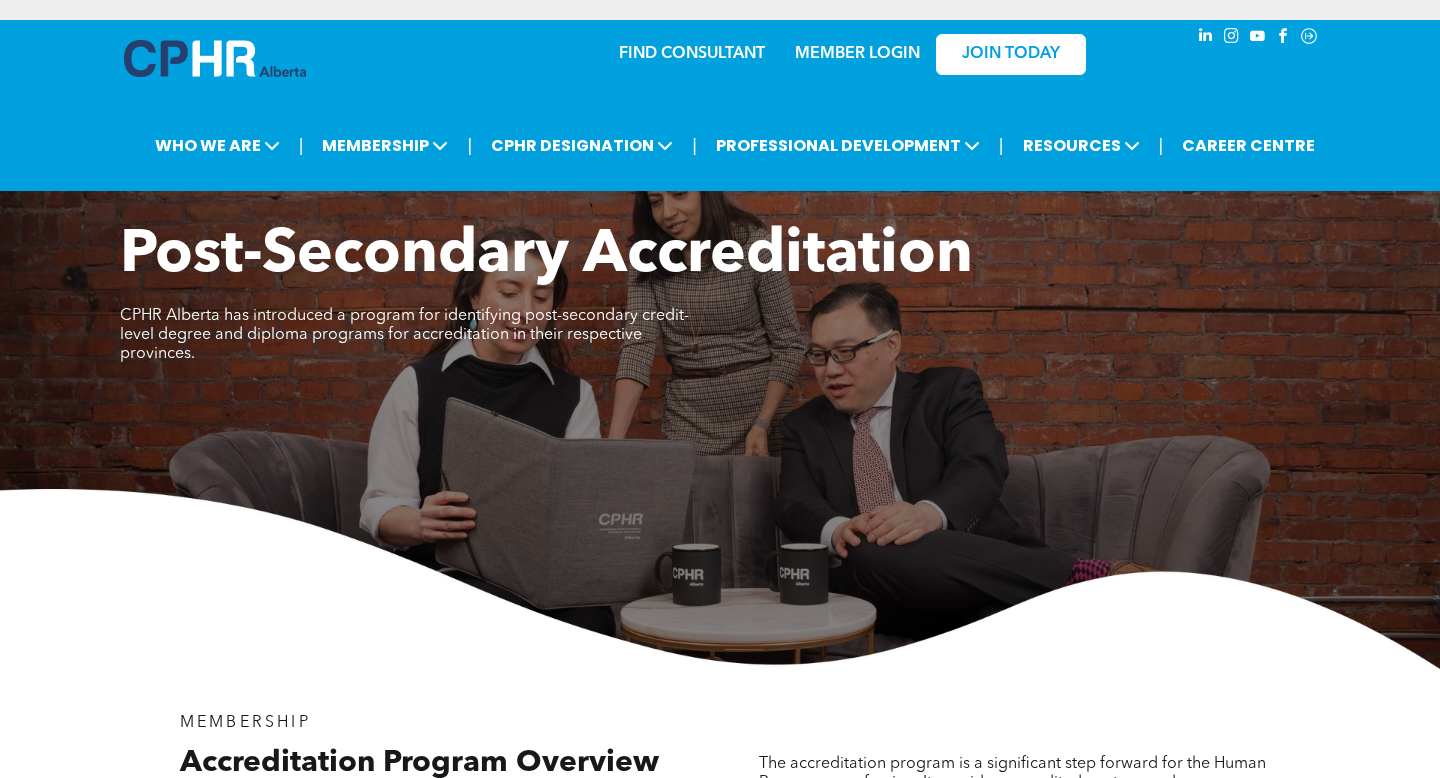 click on "FIND CONSULTANT" at bounding box center (692, 54) 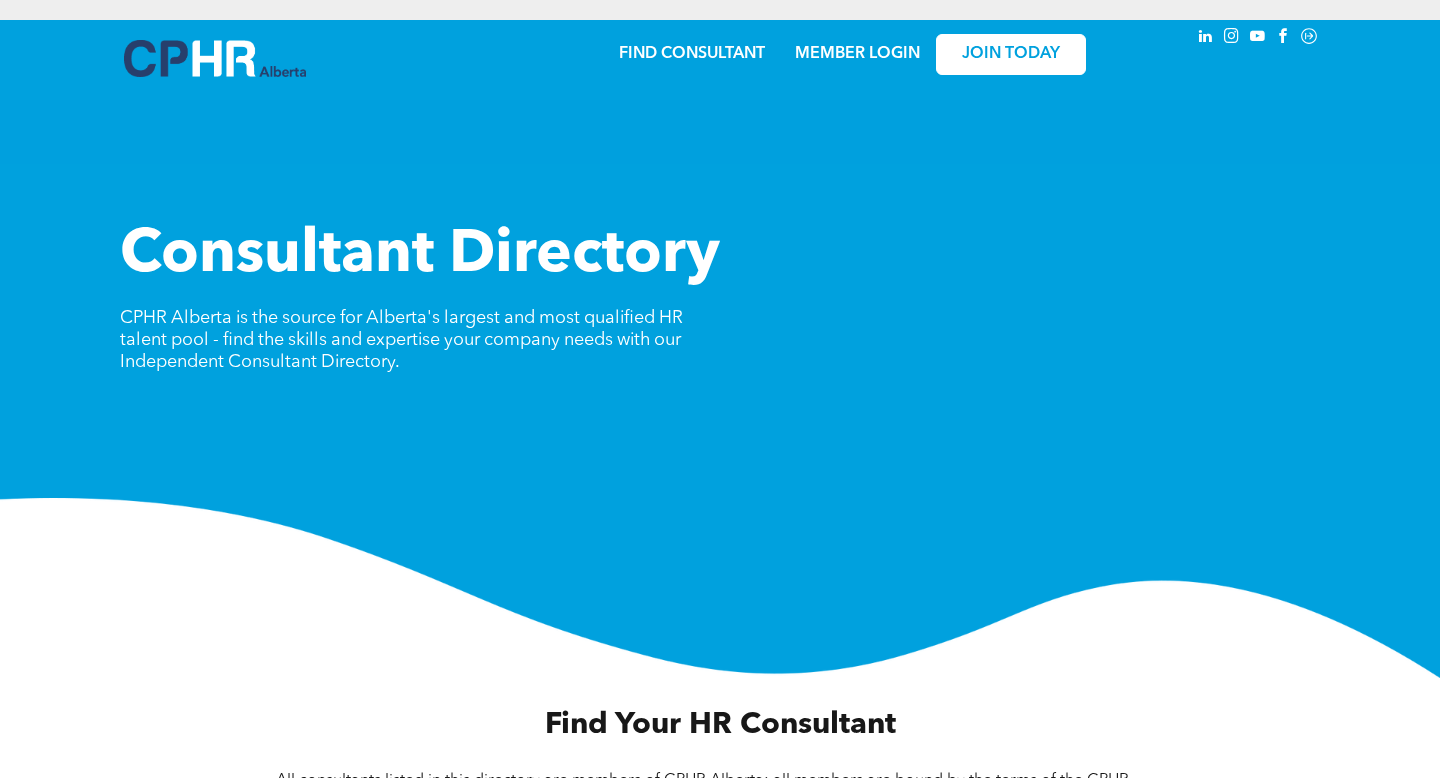 scroll, scrollTop: 0, scrollLeft: 0, axis: both 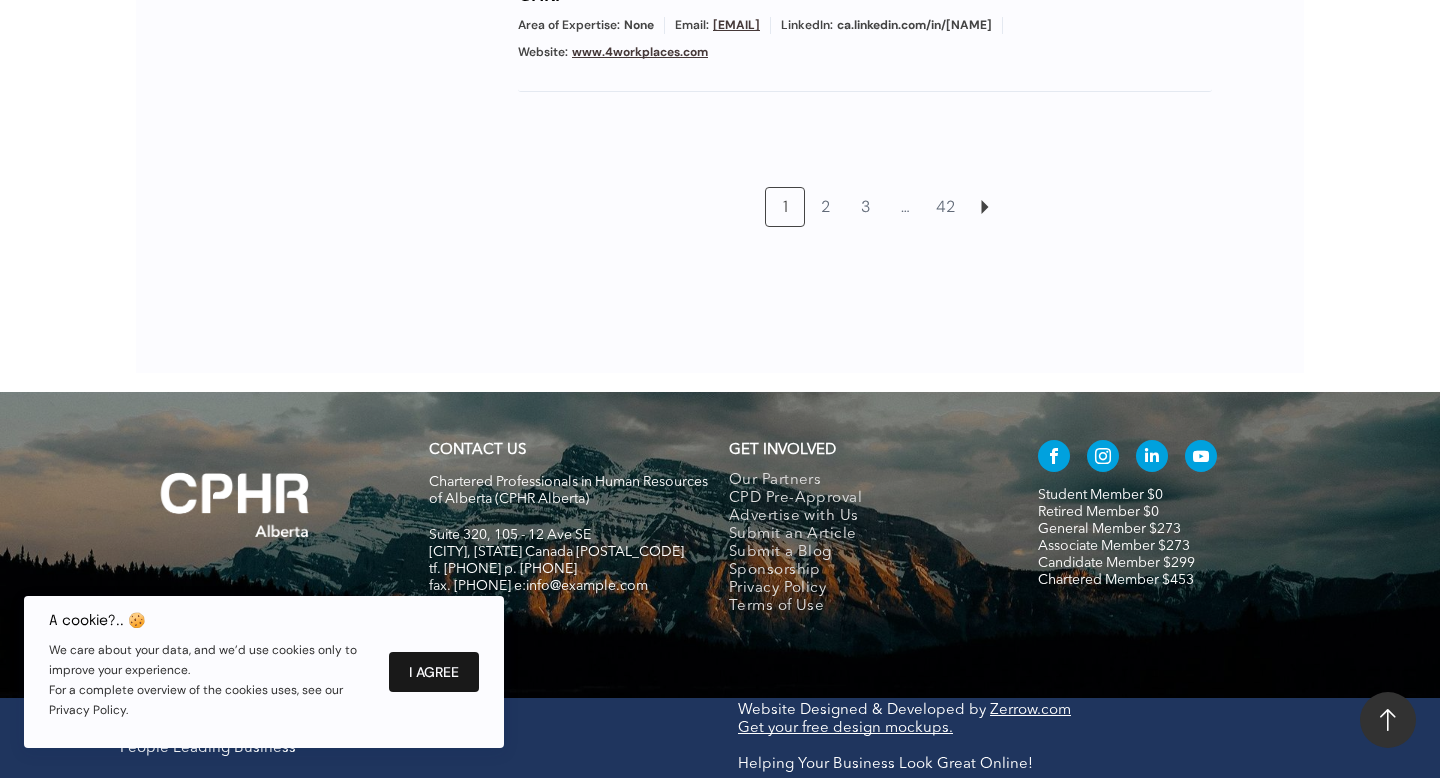 click on "I Agree" at bounding box center (434, 672) 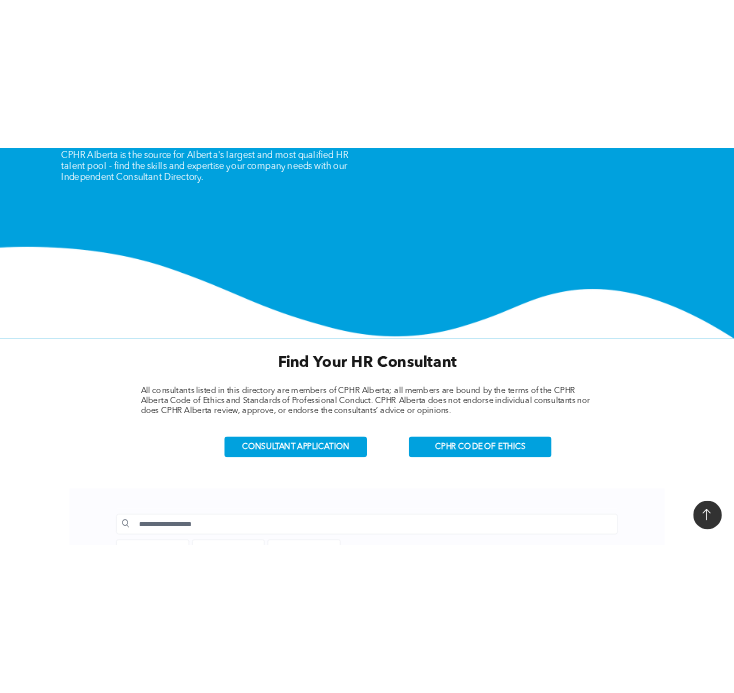 scroll, scrollTop: 0, scrollLeft: 0, axis: both 